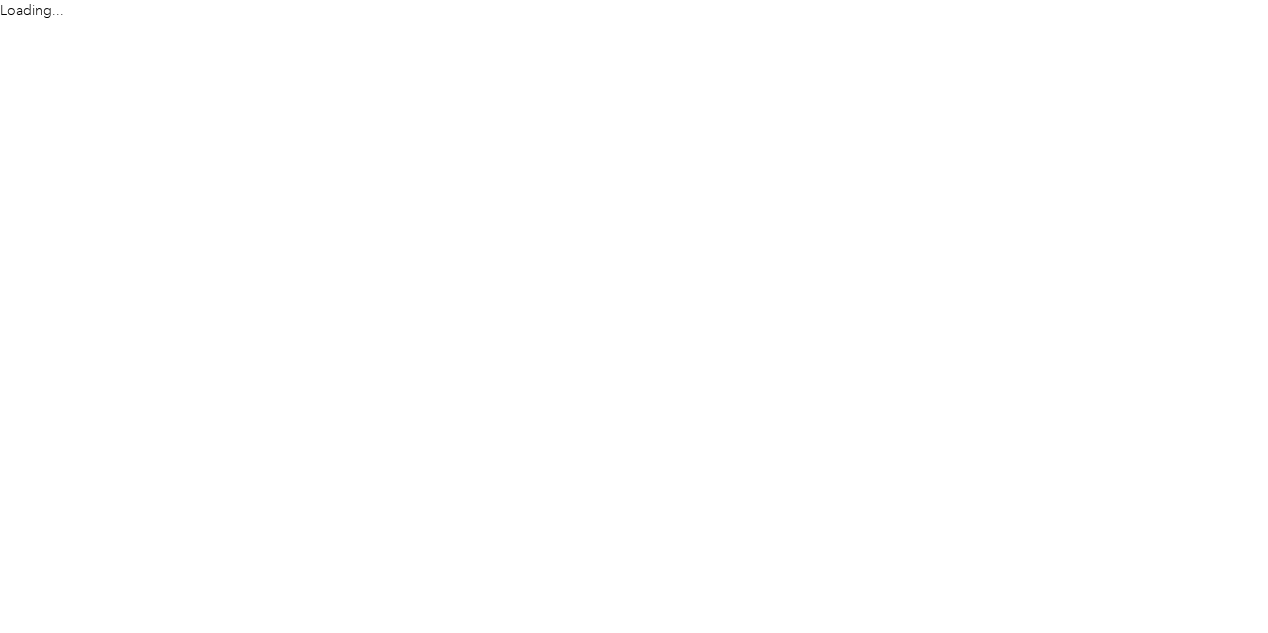 scroll, scrollTop: 0, scrollLeft: 0, axis: both 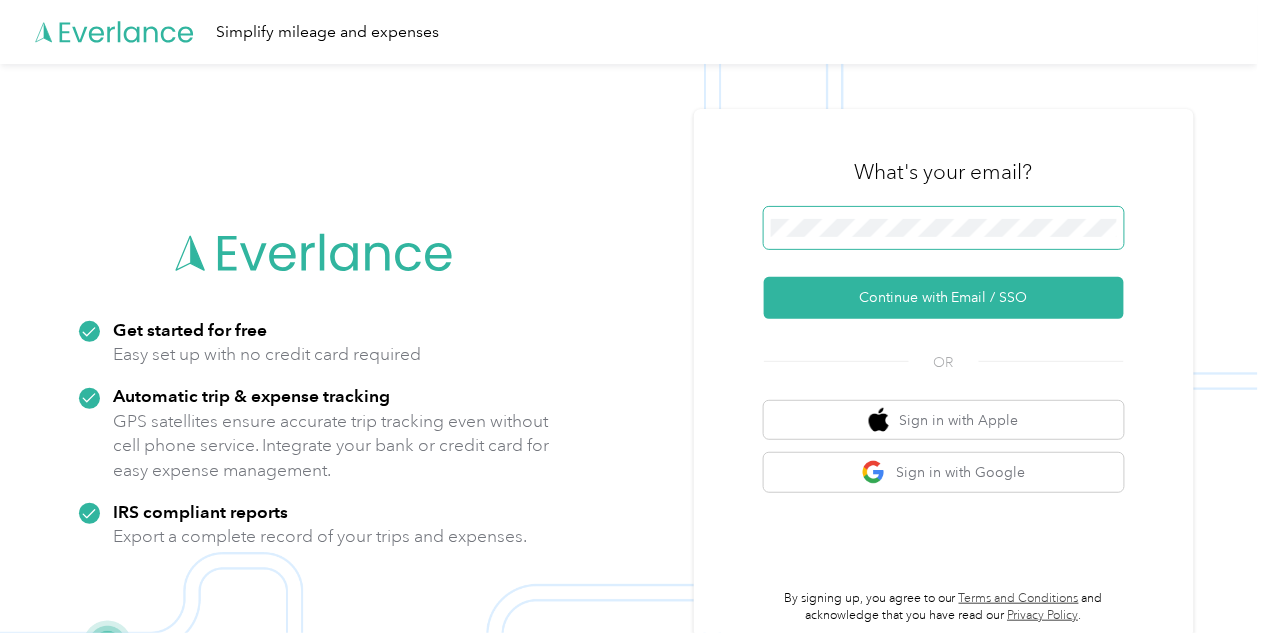 click at bounding box center (944, 228) 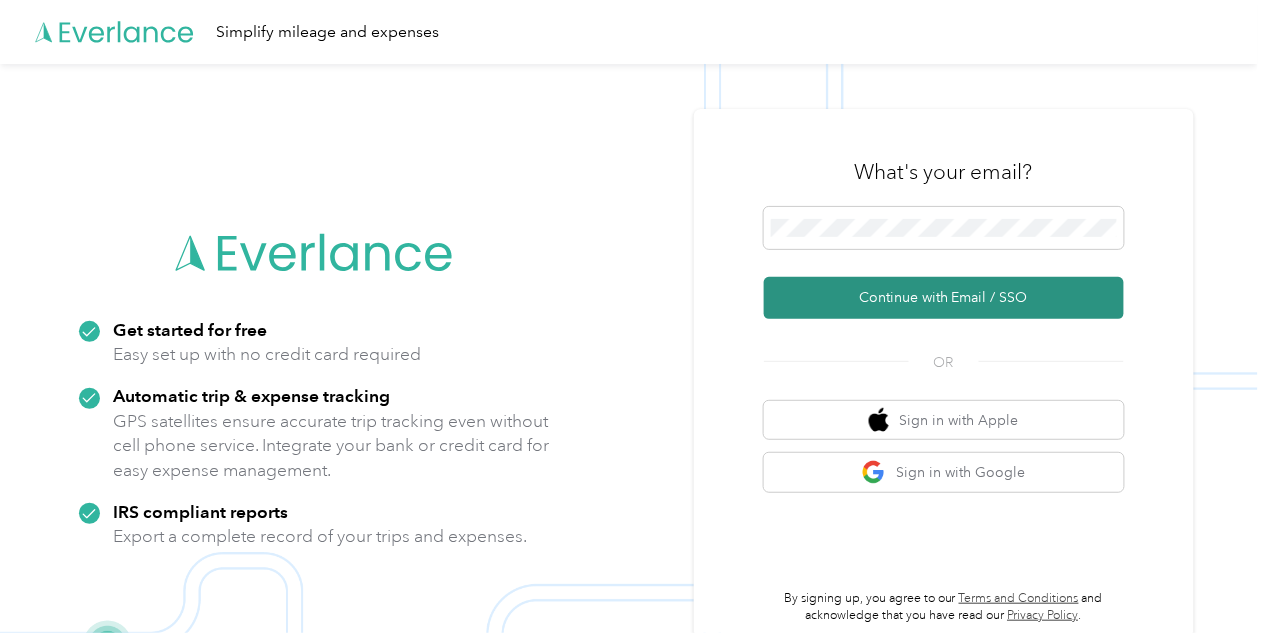 click on "Continue with Email / SSO" at bounding box center (944, 298) 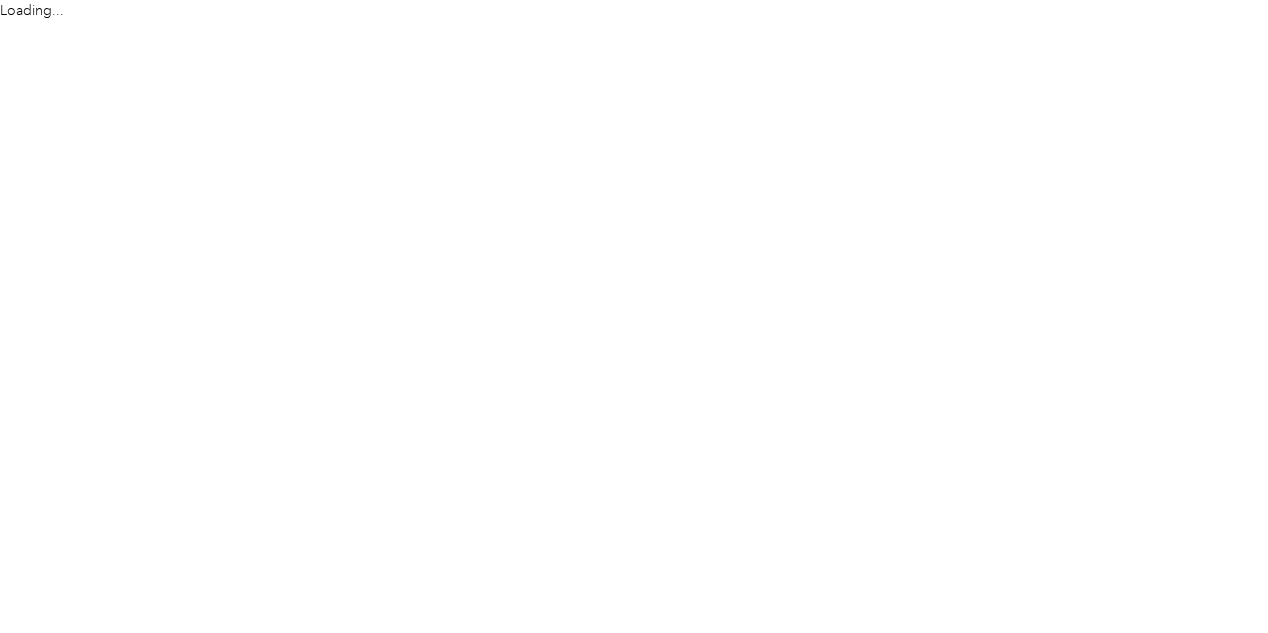 scroll, scrollTop: 0, scrollLeft: 0, axis: both 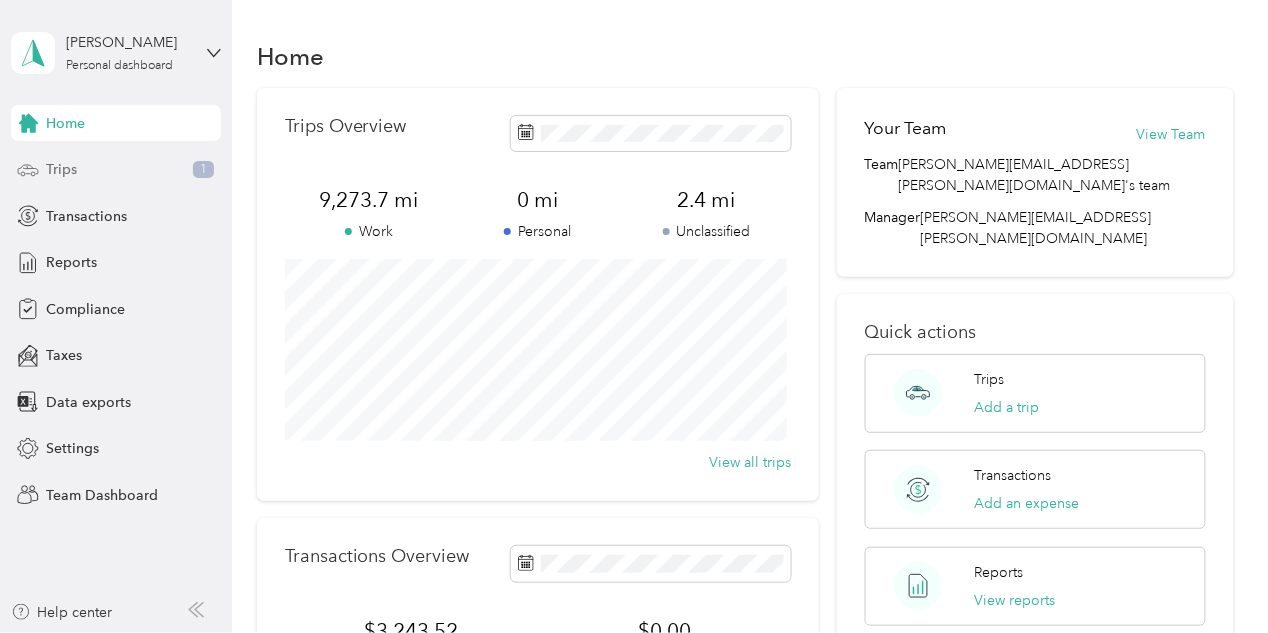 click on "Trips" at bounding box center (61, 169) 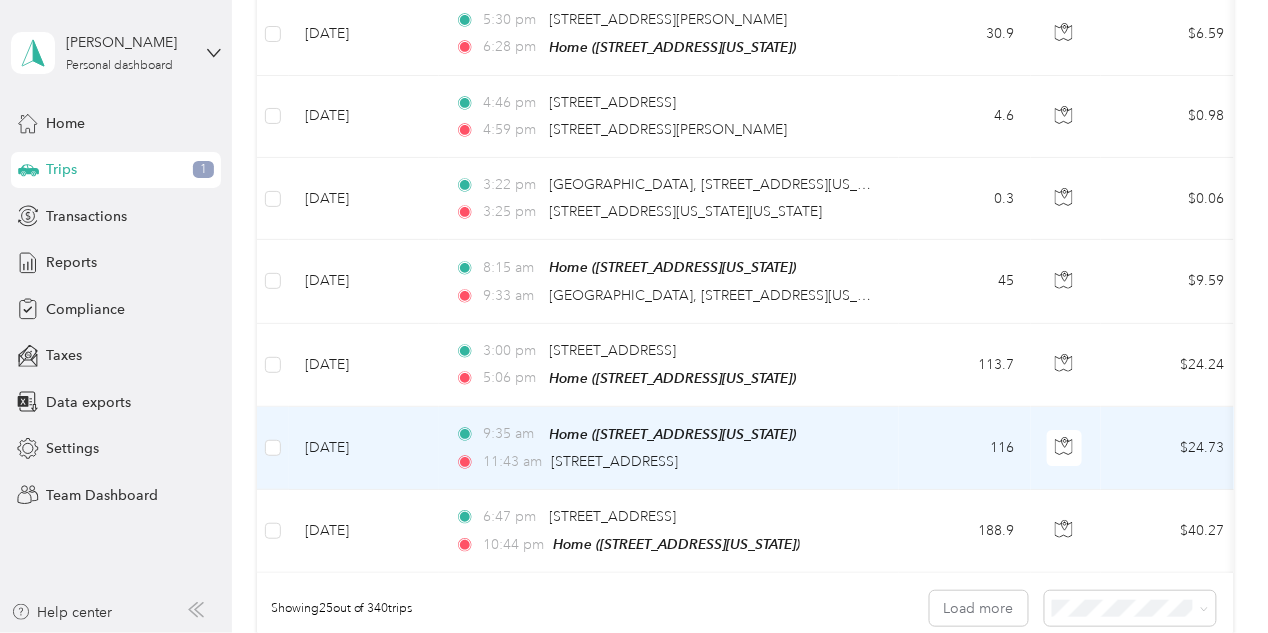 scroll, scrollTop: 2123, scrollLeft: 0, axis: vertical 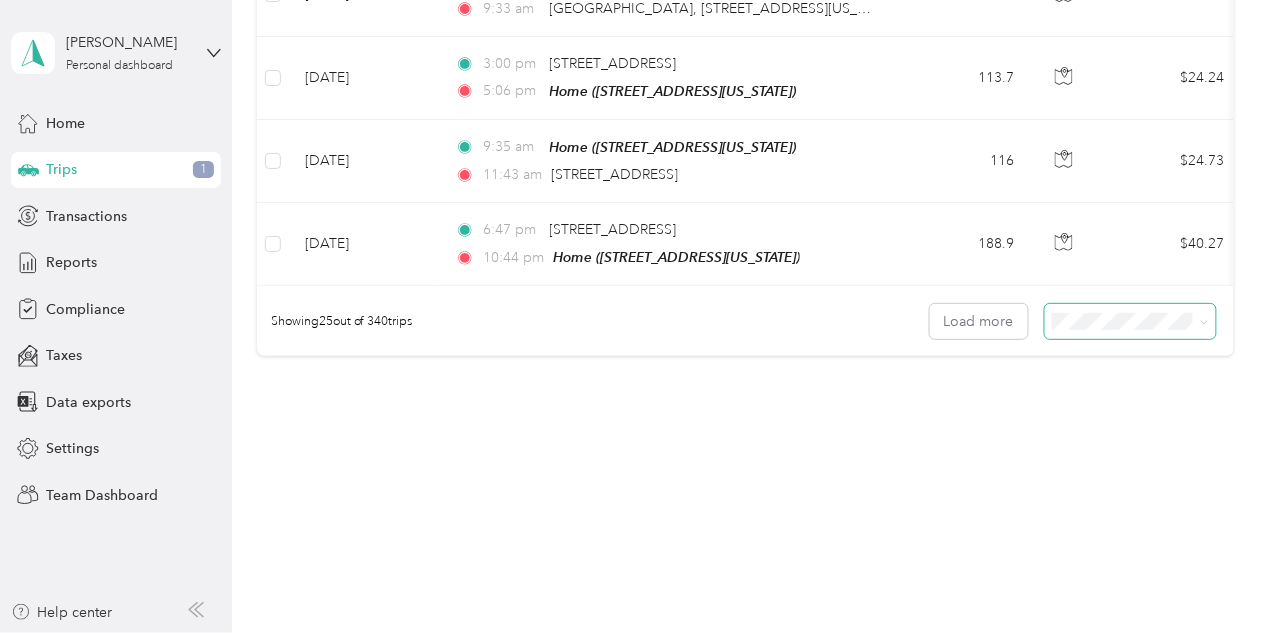 click 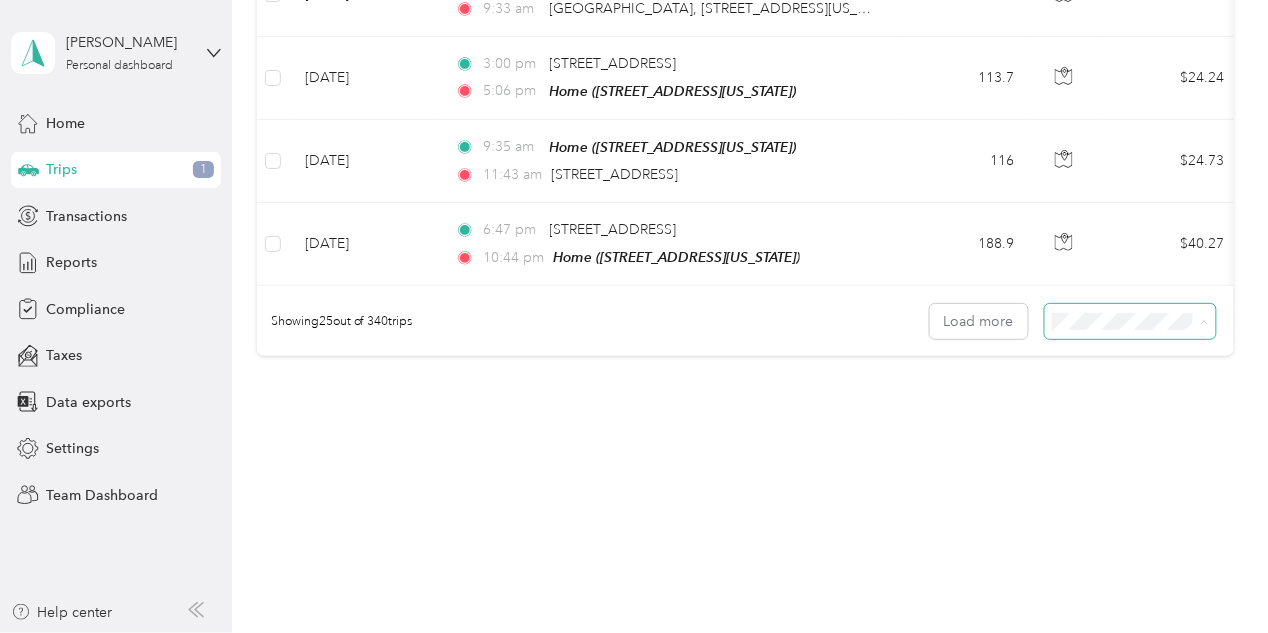 click on "100 per load" at bounding box center [1124, 428] 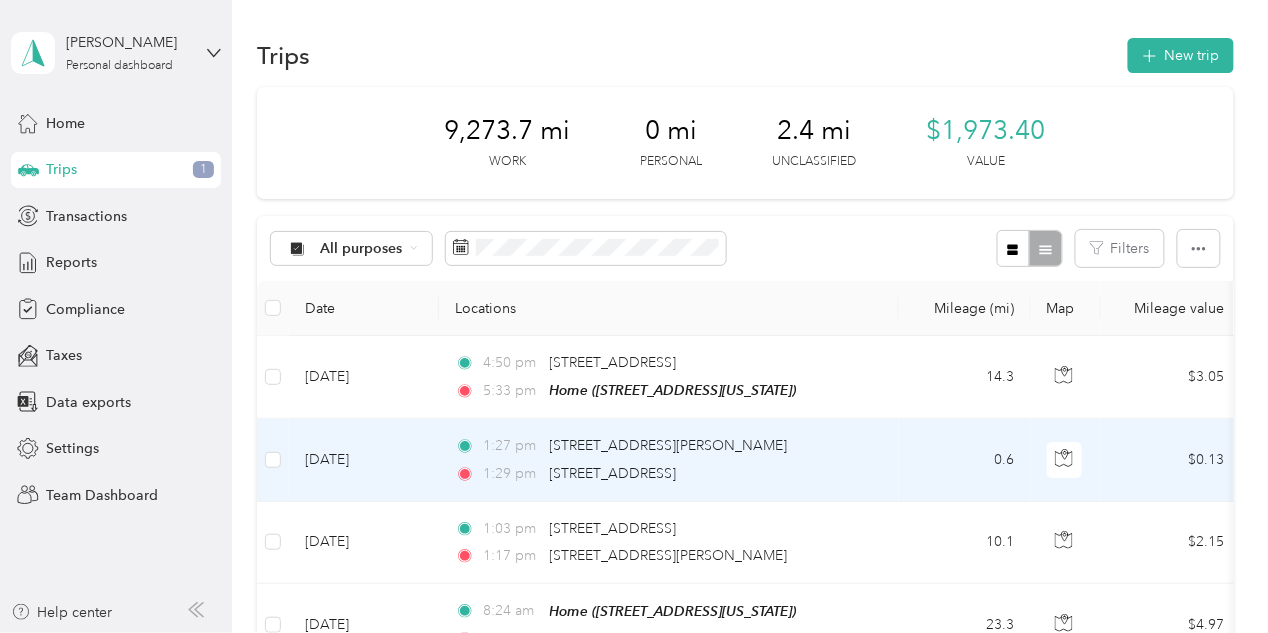 scroll, scrollTop: 0, scrollLeft: 0, axis: both 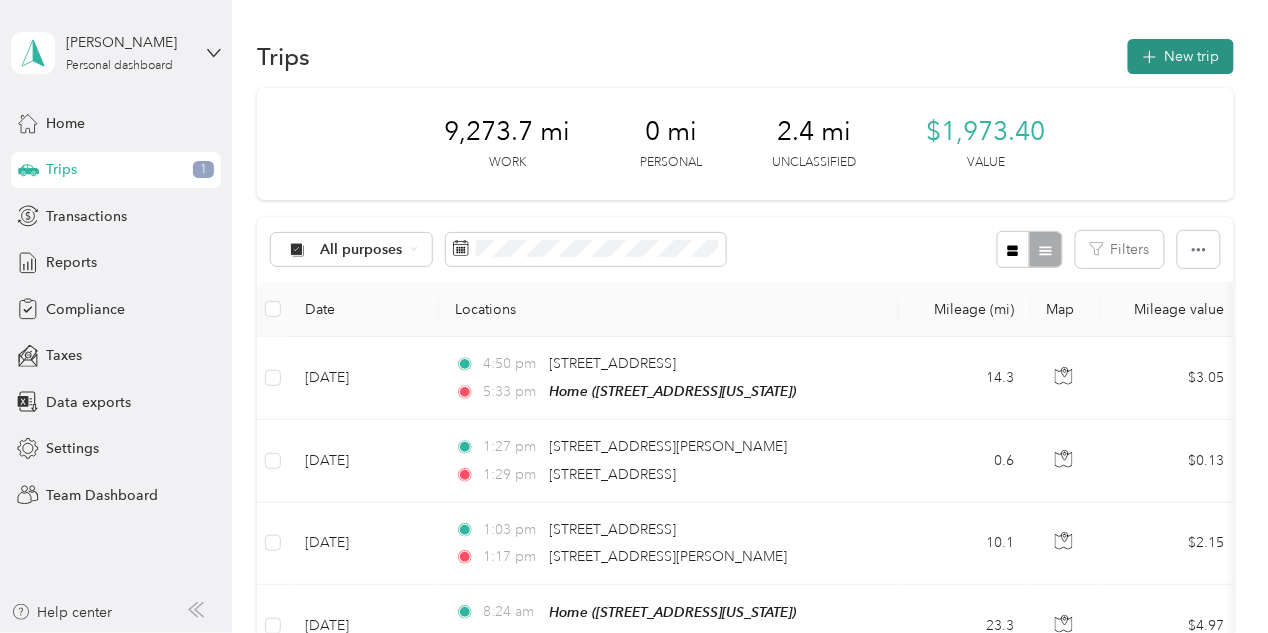 click on "New trip" at bounding box center (1181, 56) 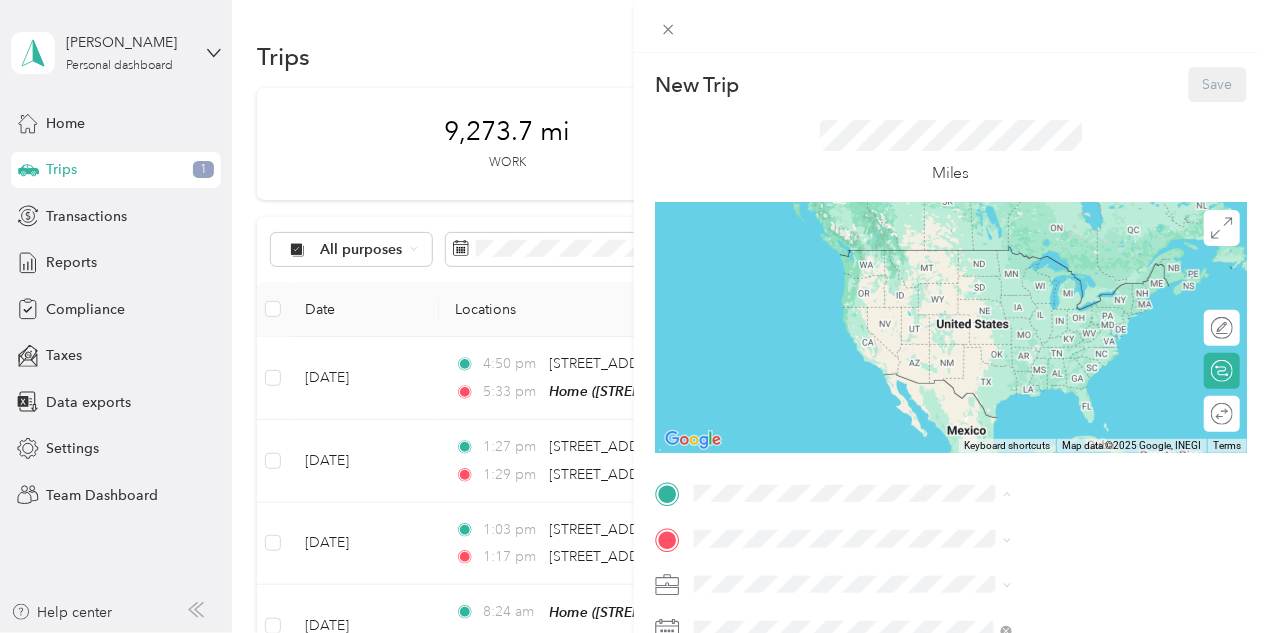 click on "[STREET_ADDRESS][US_STATE]" at bounding box center (1043, 433) 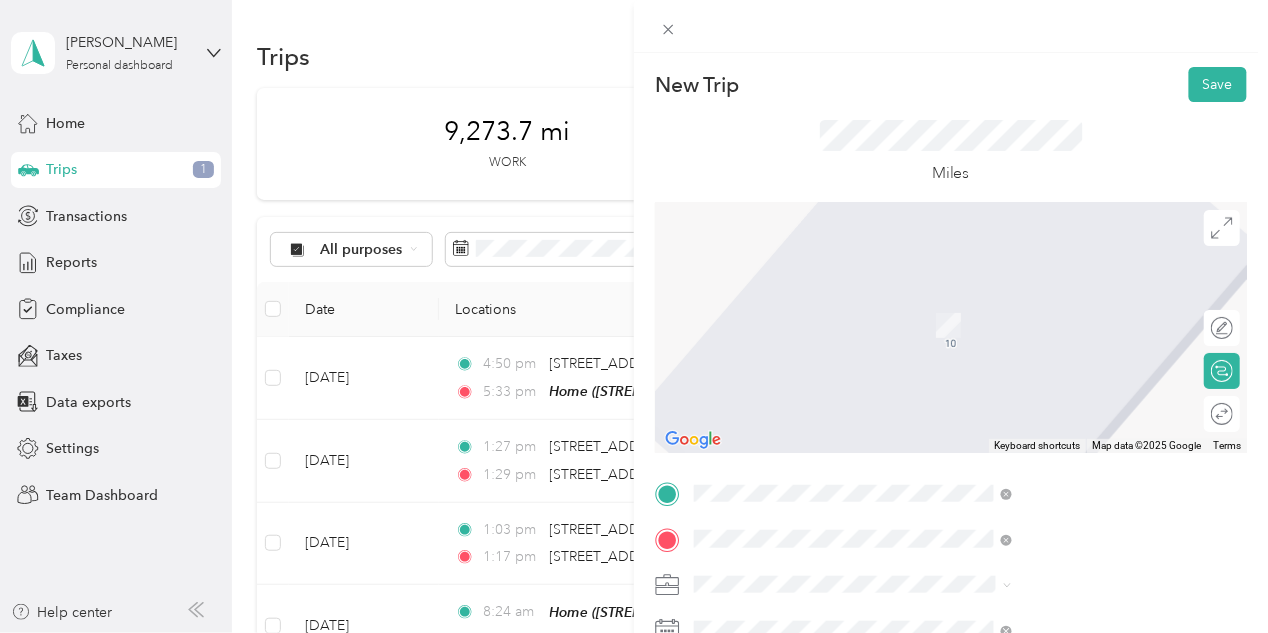 click on "[STREET_ADDRESS][US_STATE]" at bounding box center [1043, 296] 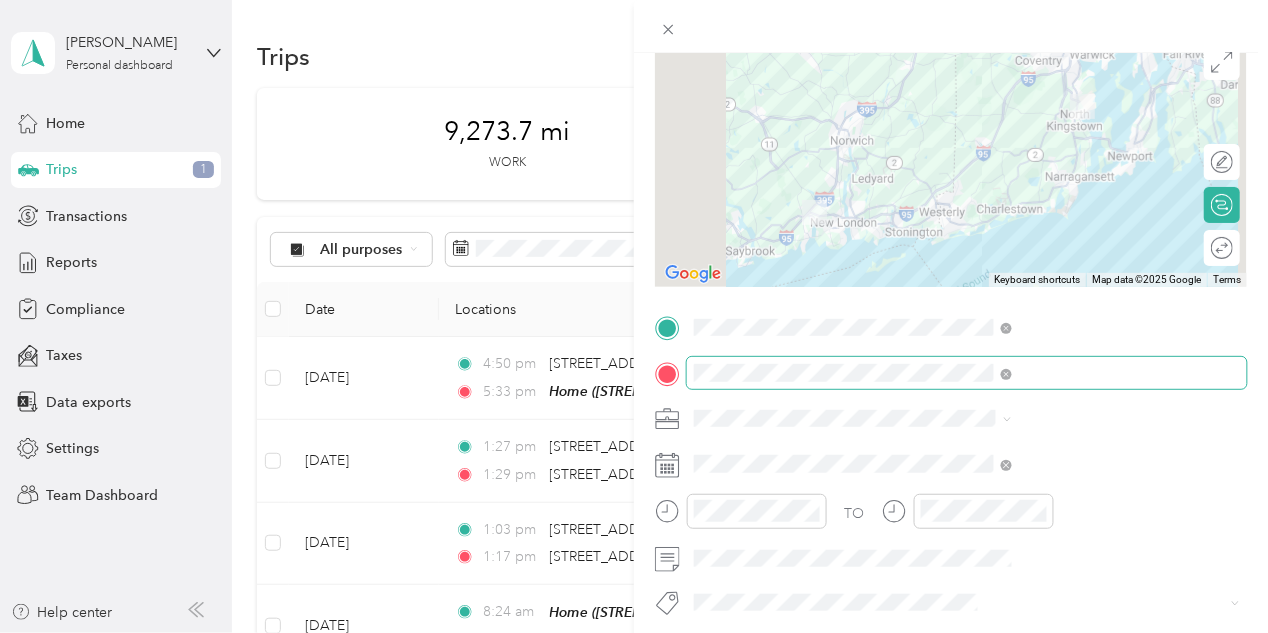 scroll, scrollTop: 333, scrollLeft: 0, axis: vertical 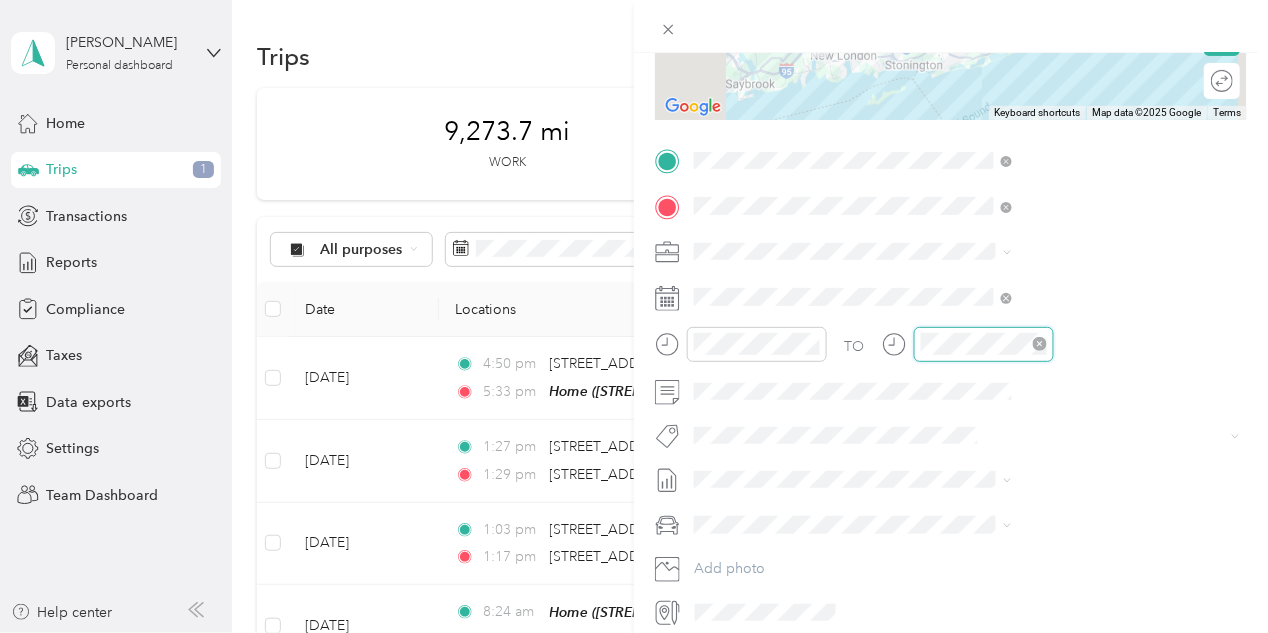 click at bounding box center (984, 344) 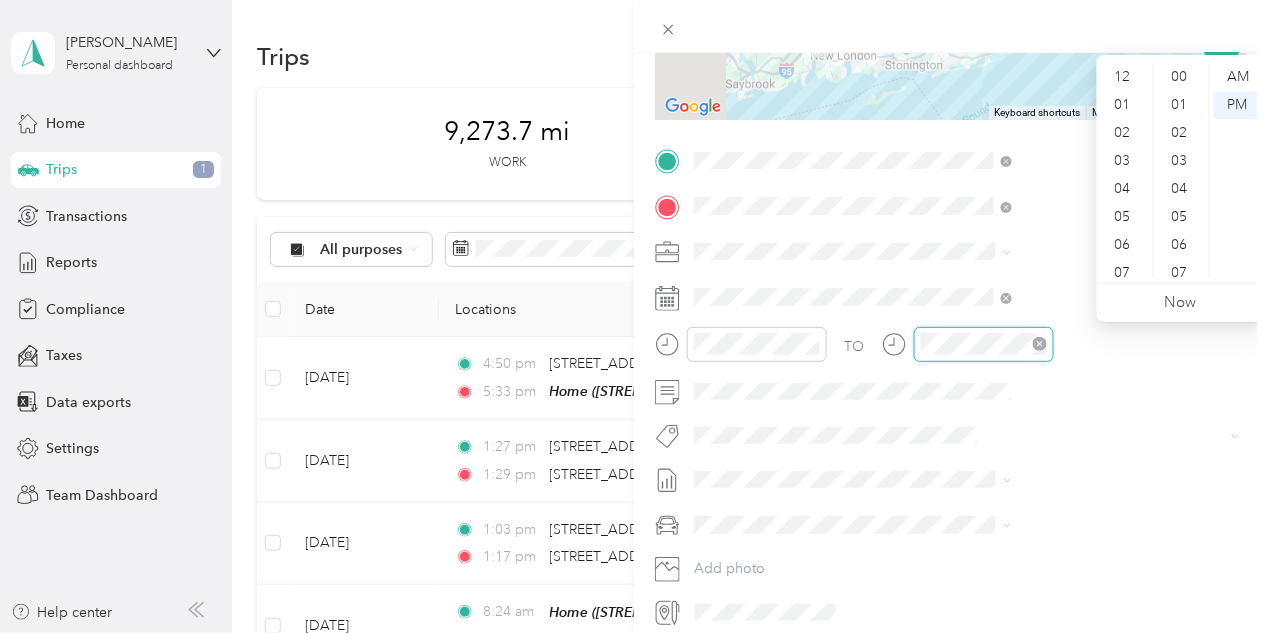 scroll, scrollTop: 868, scrollLeft: 0, axis: vertical 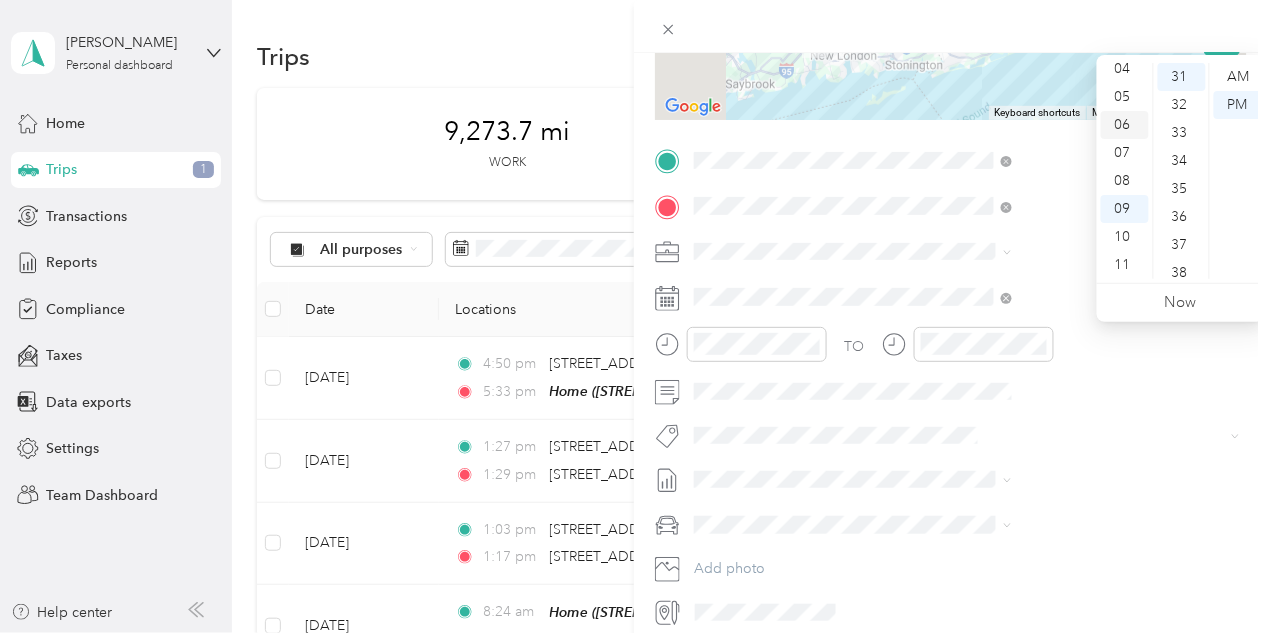 click on "06" at bounding box center [1125, 125] 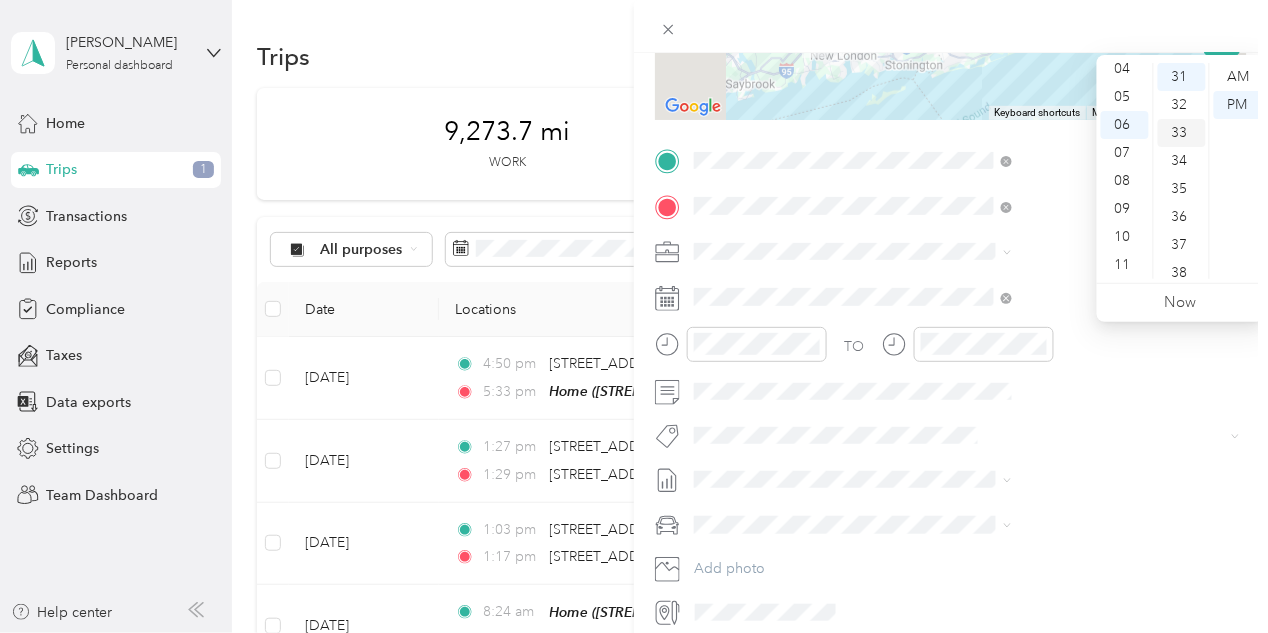 scroll, scrollTop: 201, scrollLeft: 0, axis: vertical 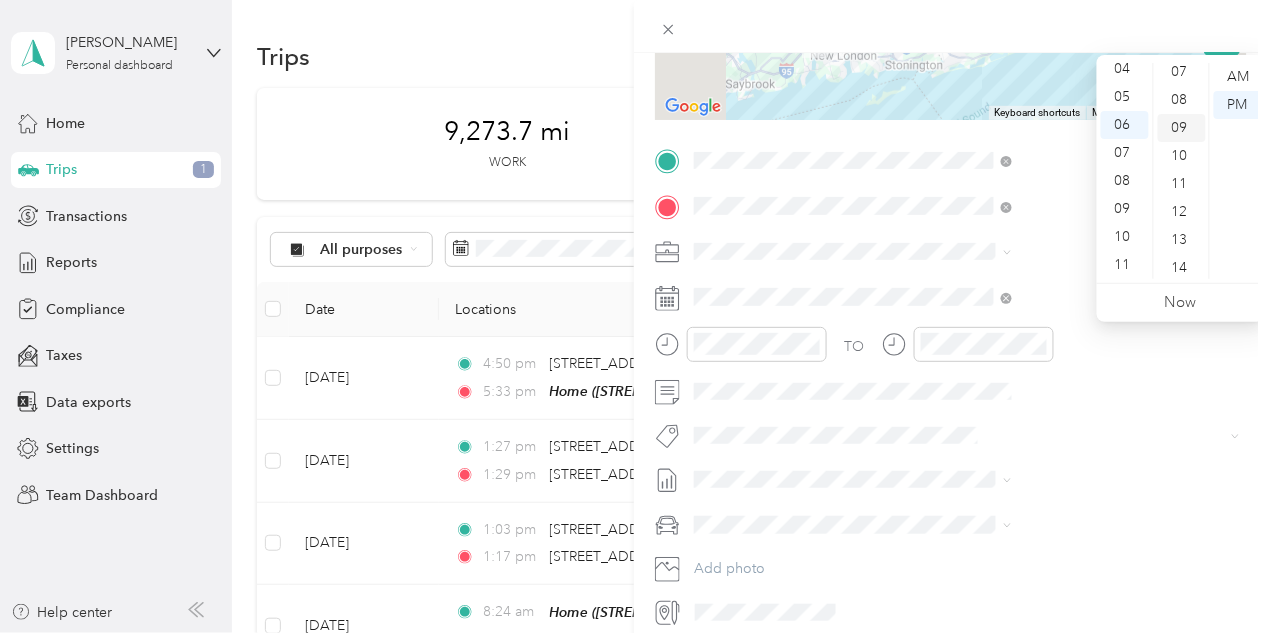 click on "09" at bounding box center [1182, 128] 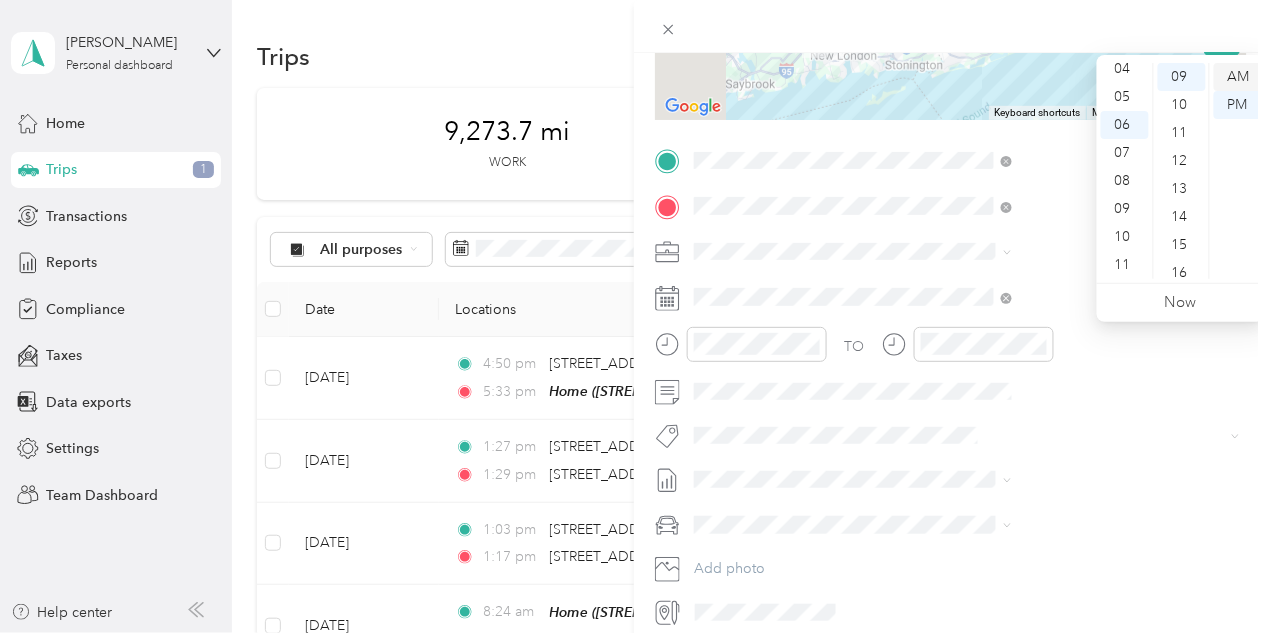 click on "AM" at bounding box center (1238, 77) 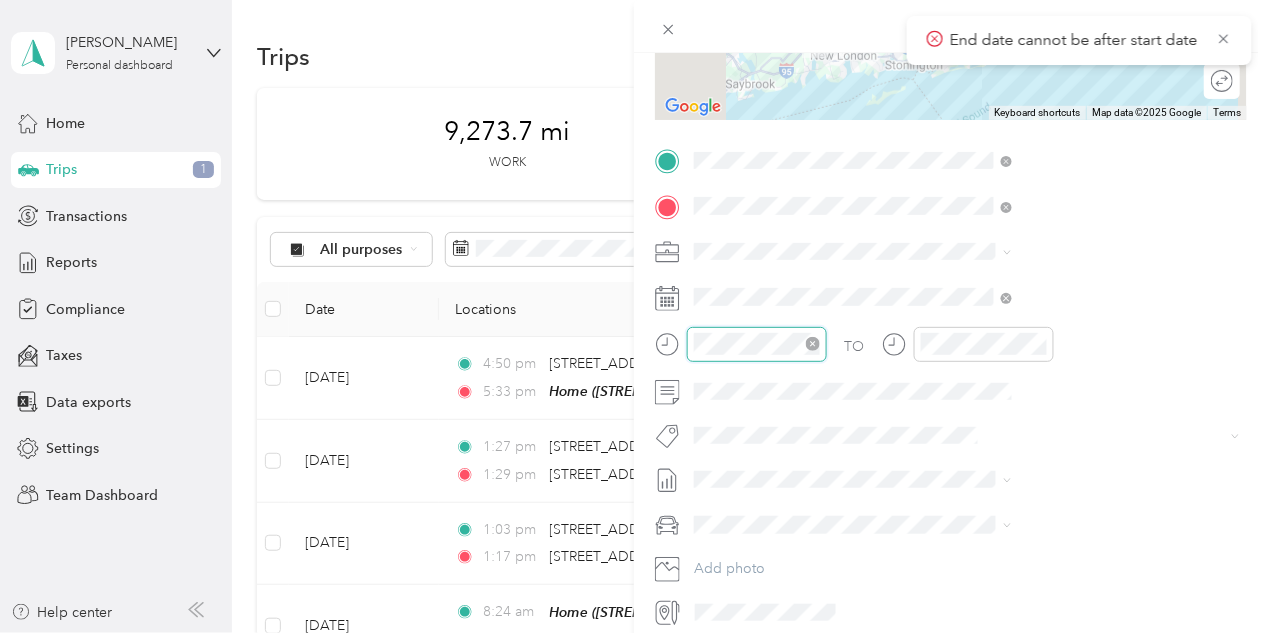 scroll, scrollTop: 120, scrollLeft: 0, axis: vertical 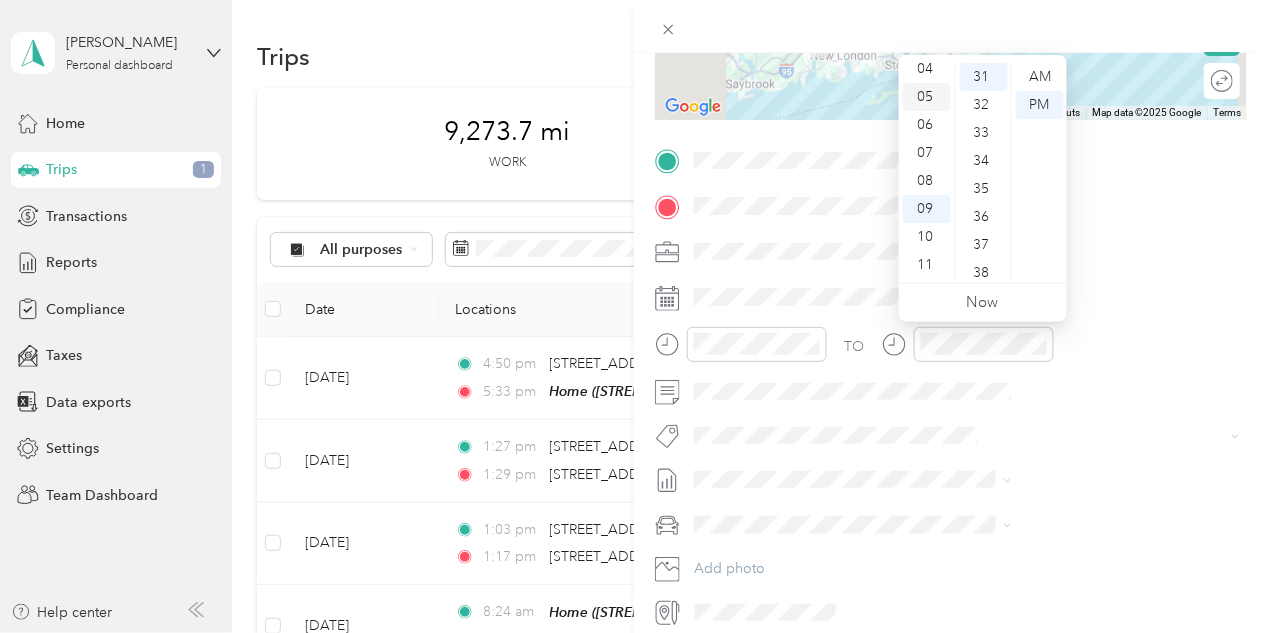 click on "05" at bounding box center (927, 97) 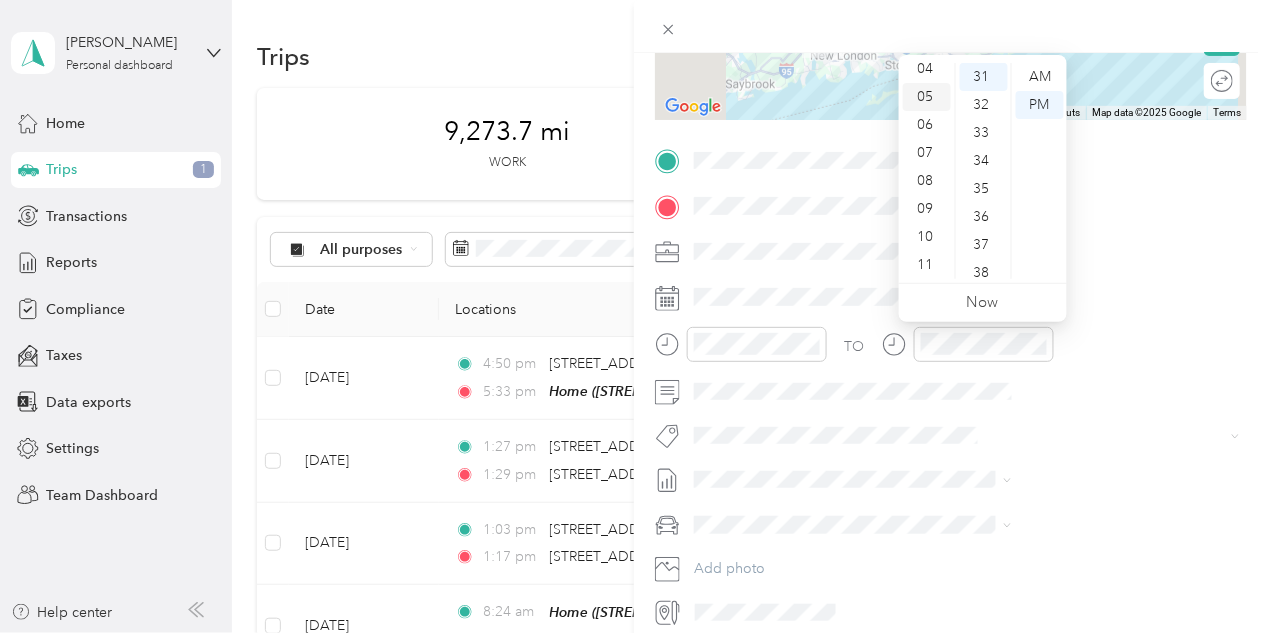 click on "05" at bounding box center (927, 97) 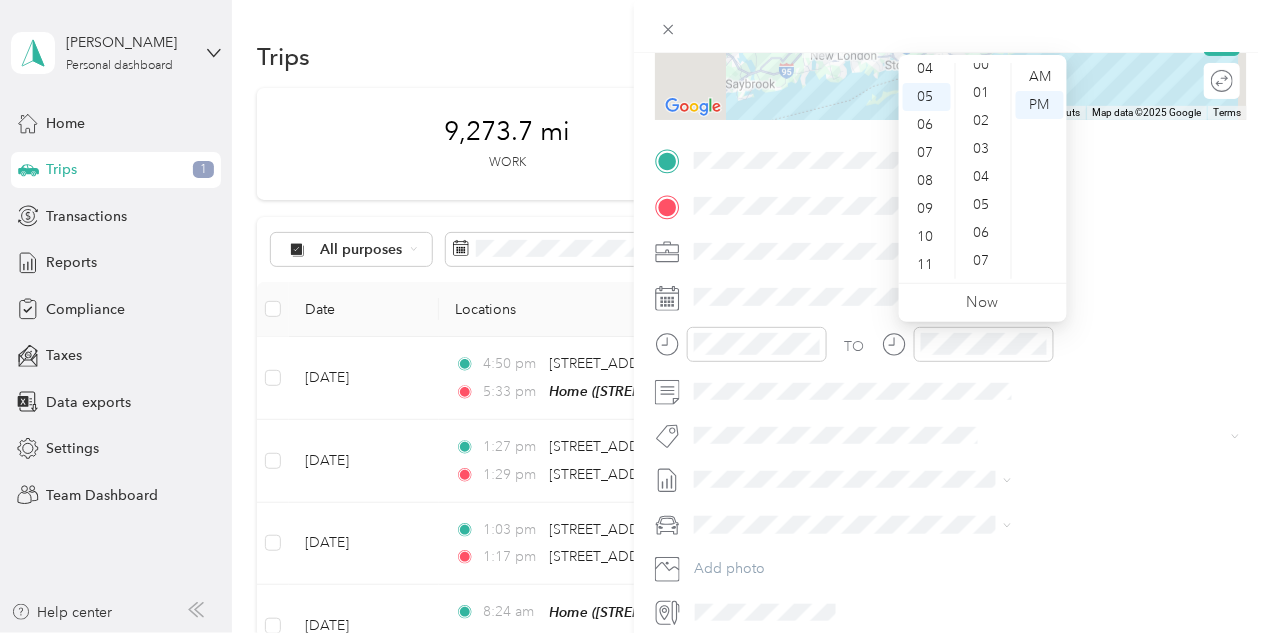 scroll, scrollTop: 0, scrollLeft: 0, axis: both 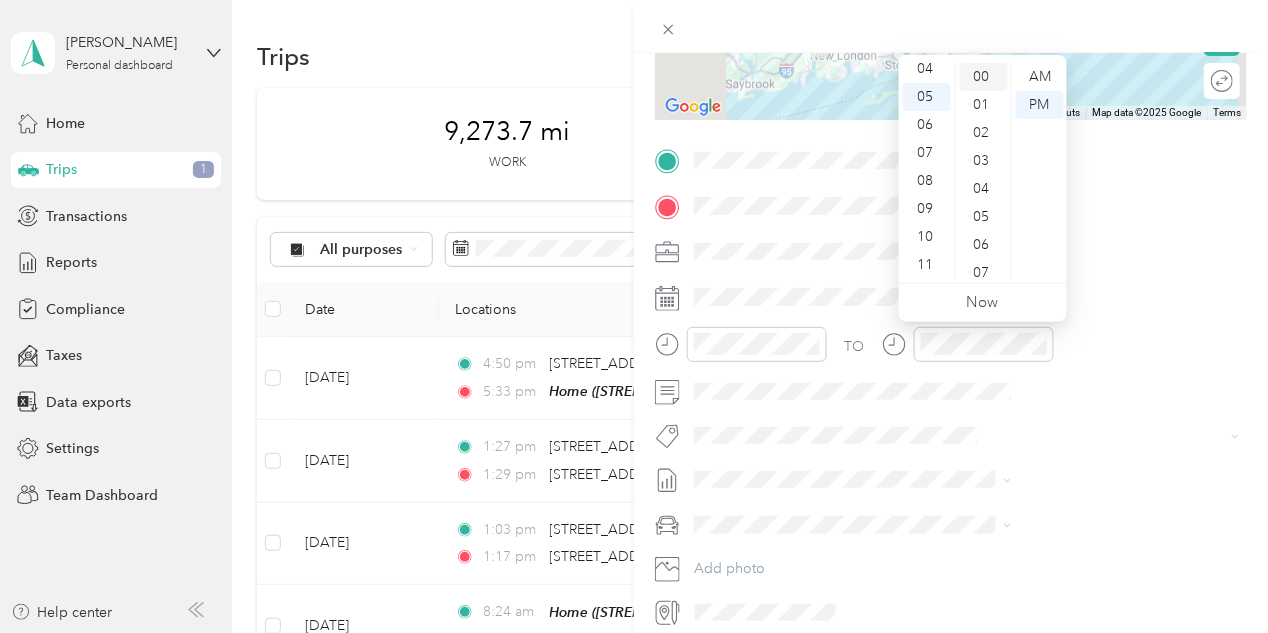 click on "00" at bounding box center (984, 77) 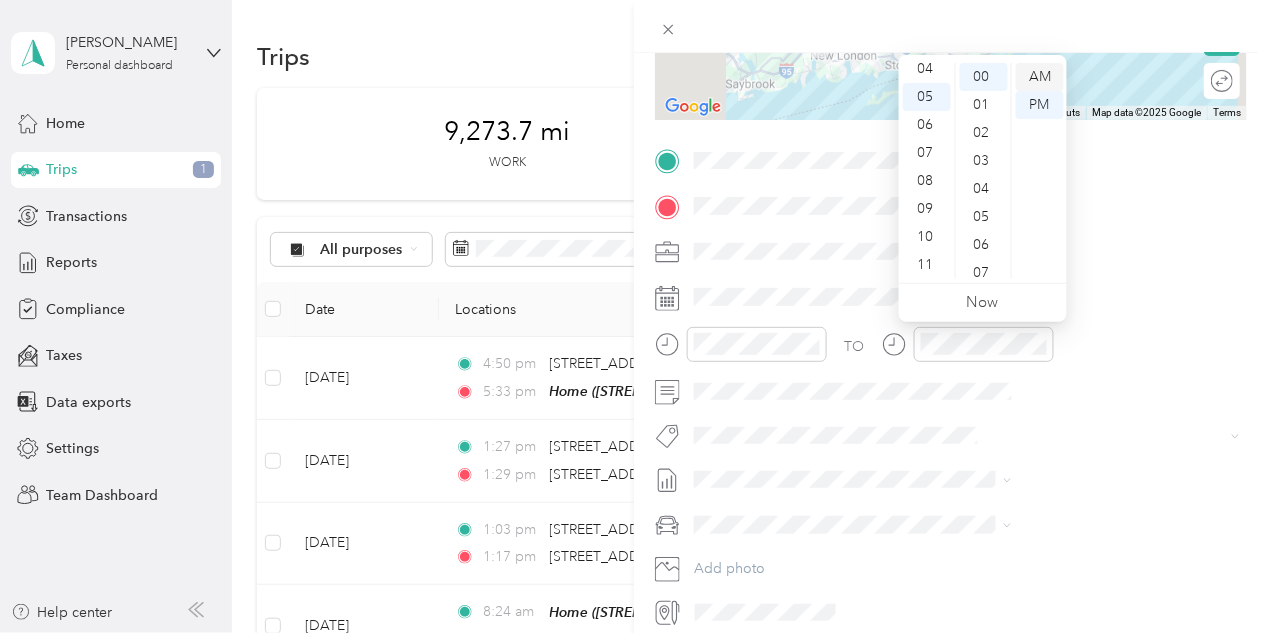click on "AM" at bounding box center (1040, 77) 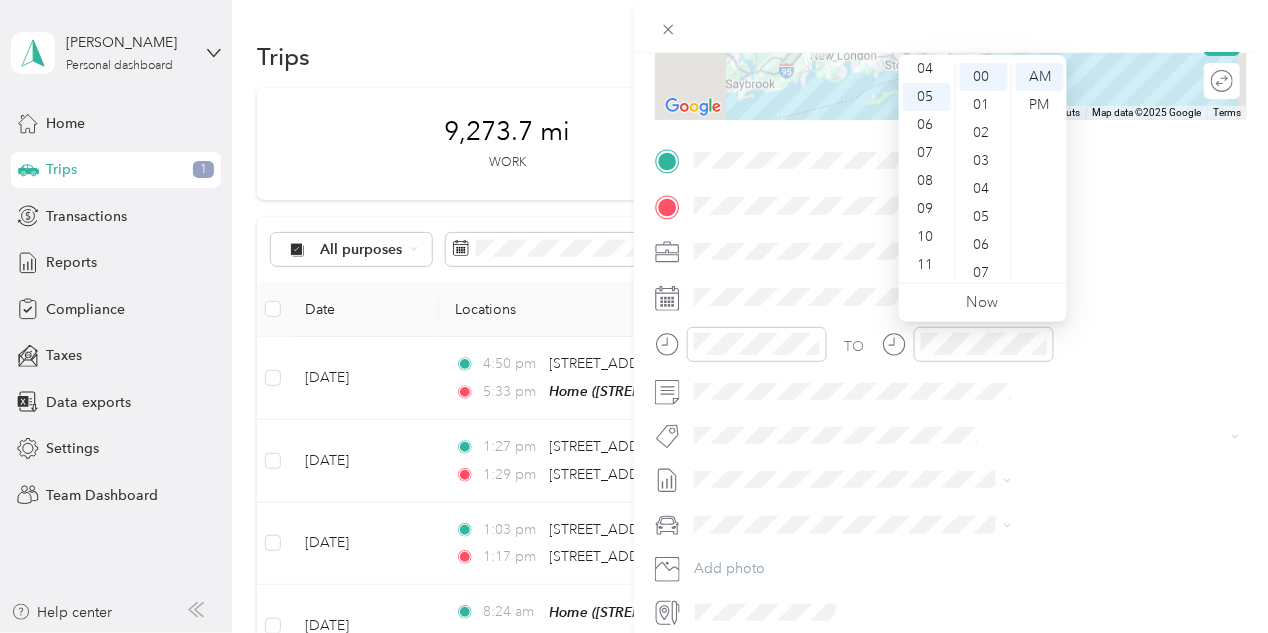 click on "TO" at bounding box center [951, 351] 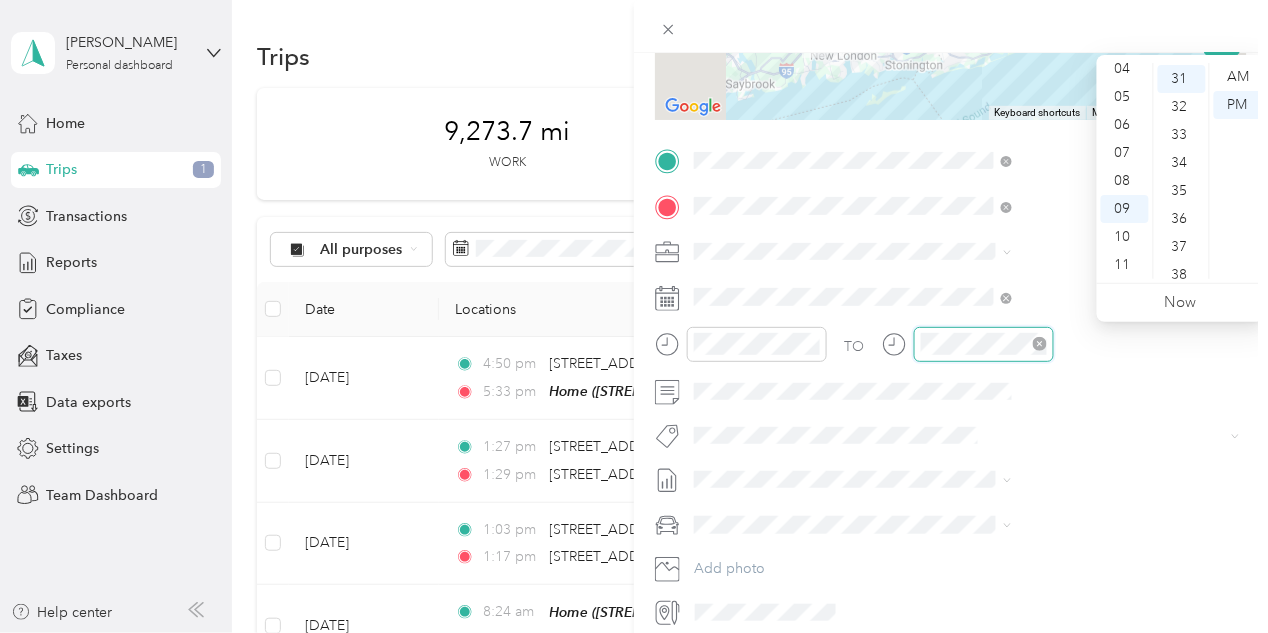 scroll, scrollTop: 868, scrollLeft: 0, axis: vertical 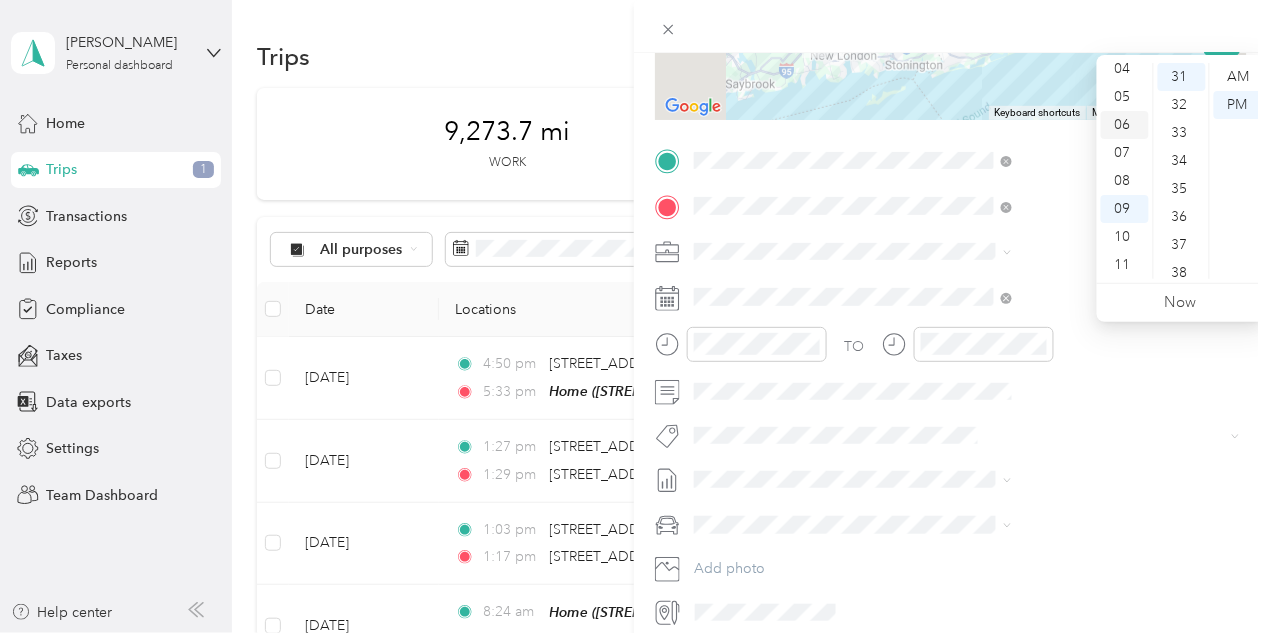 click on "06" at bounding box center [1125, 125] 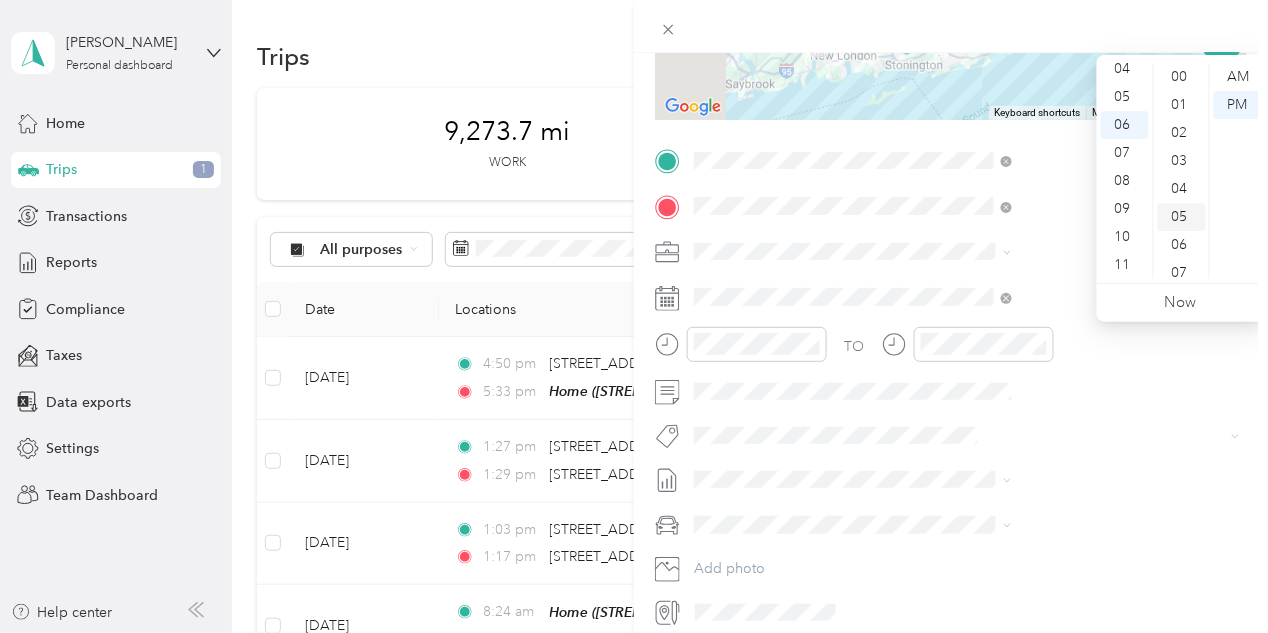 scroll, scrollTop: 166, scrollLeft: 0, axis: vertical 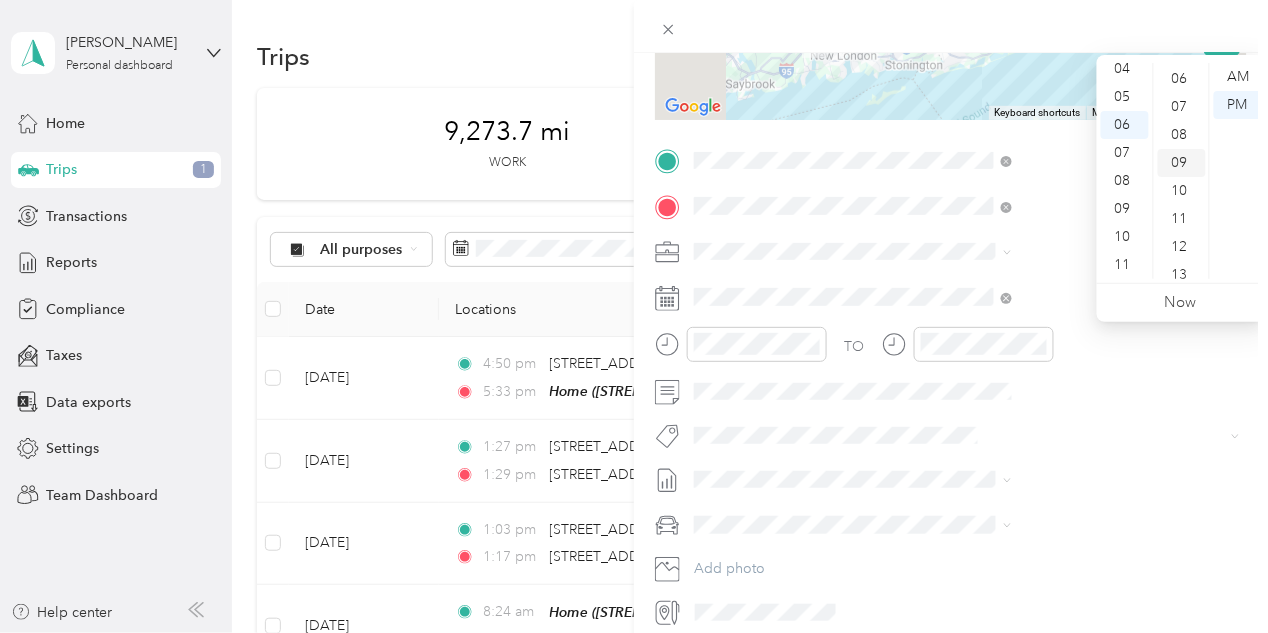 click on "09" at bounding box center [1182, 163] 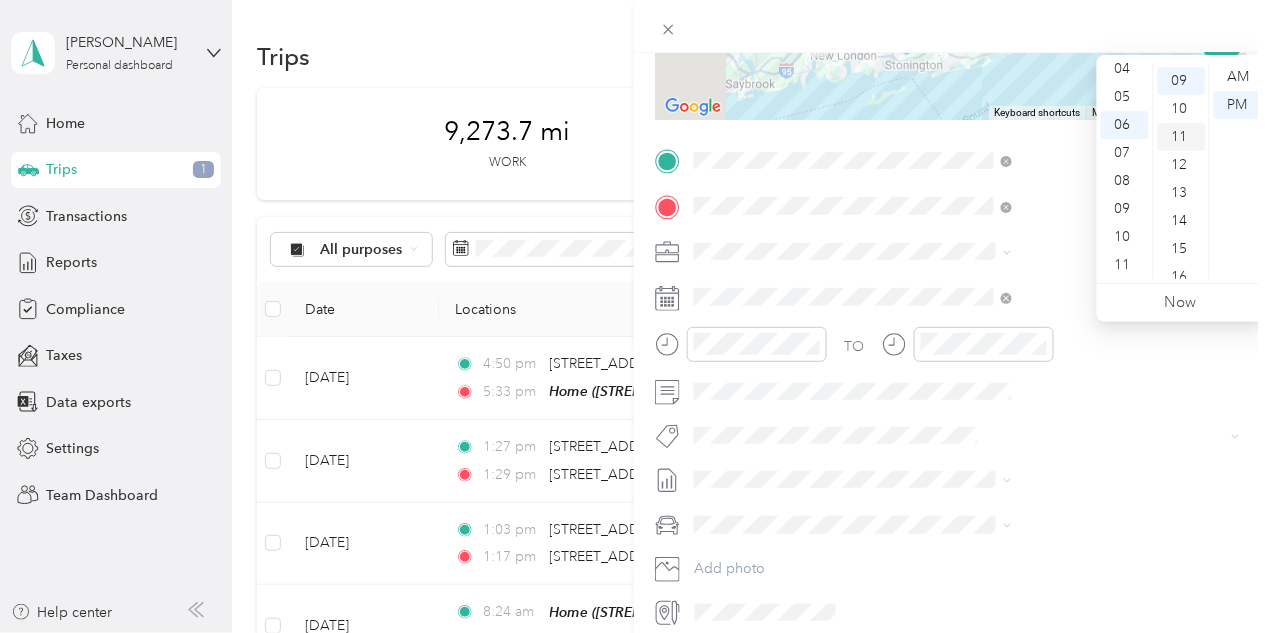 scroll, scrollTop: 252, scrollLeft: 0, axis: vertical 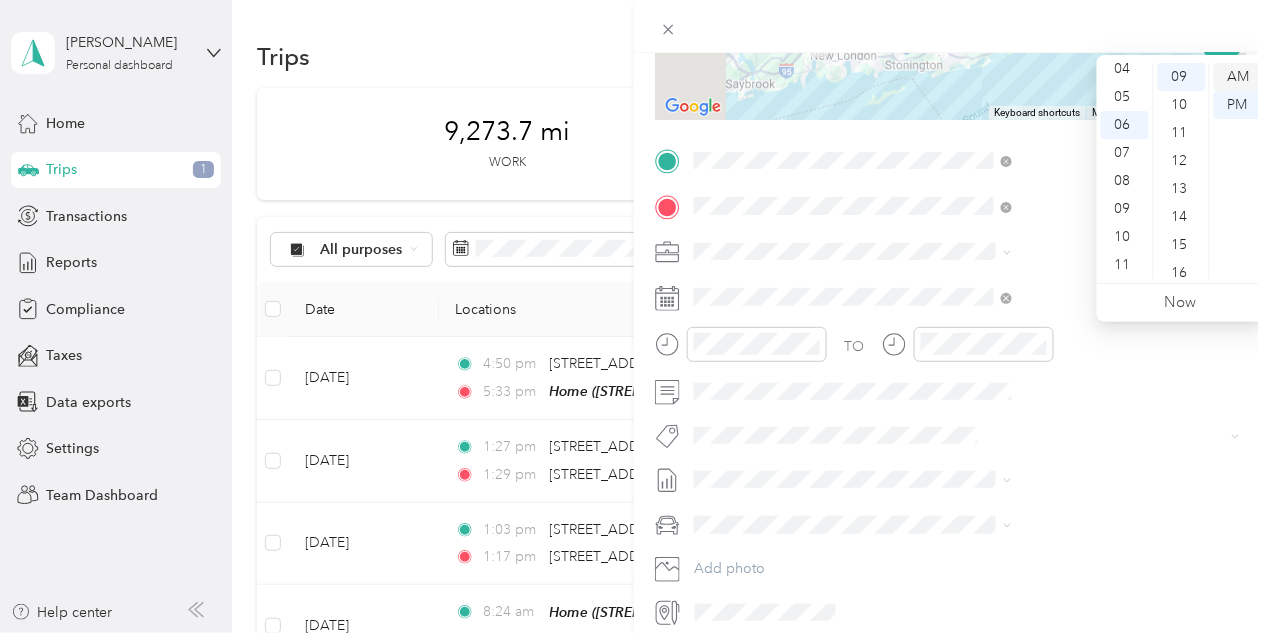 click on "AM" at bounding box center (1238, 77) 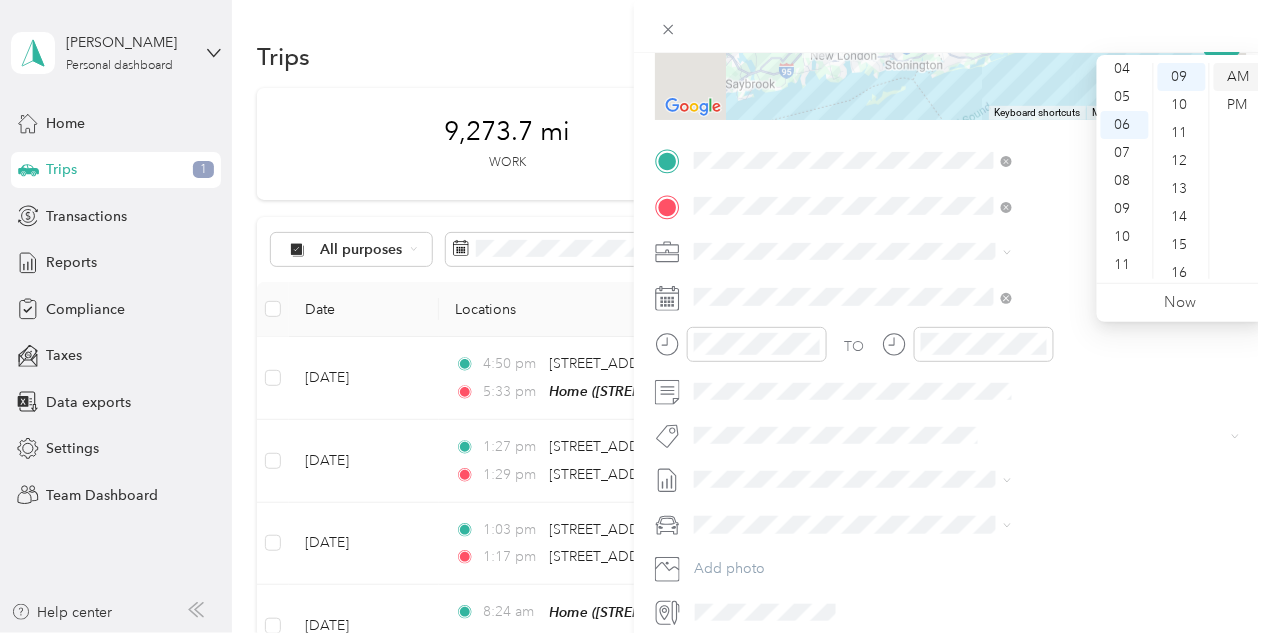 click on "AM" at bounding box center [1238, 77] 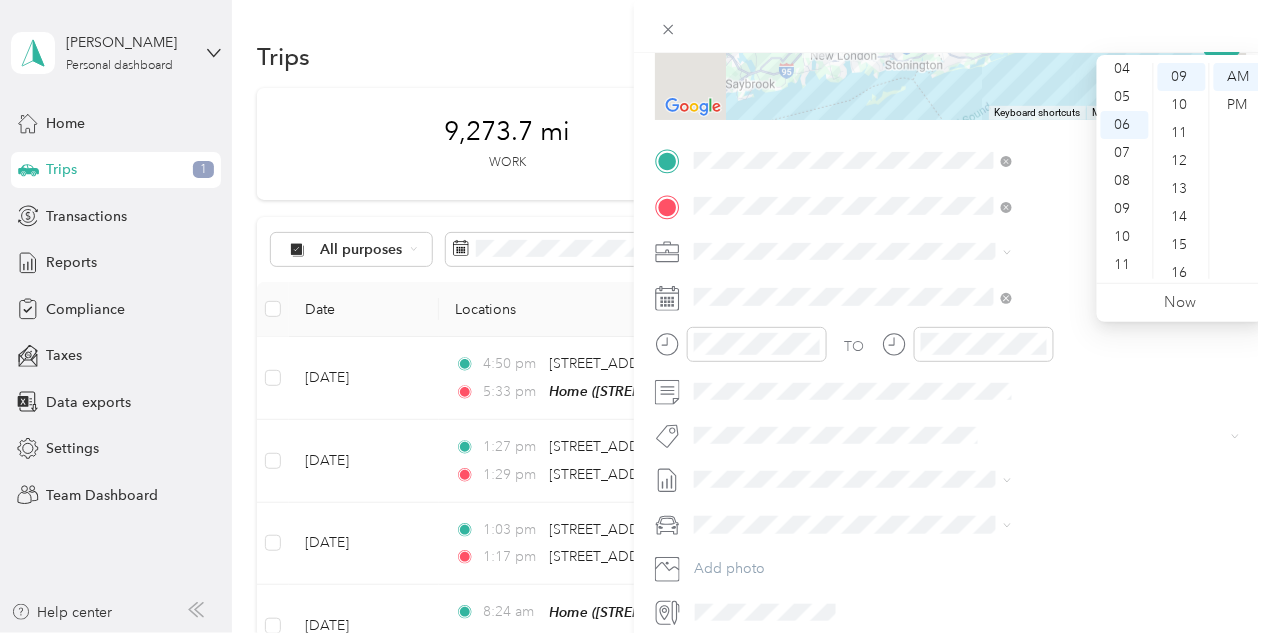 click on "New Trip Save This trip cannot be edited because it is either under review, approved, or paid. Contact your Team Manager to edit it. Miles To navigate the map with touch gestures double-tap and hold your finger on the map, then drag the map. ← Move left → Move right ↑ Move up ↓ Move down + Zoom in - Zoom out Home Jump left by 75% End Jump right by 75% Page Up Jump up by 75% Page Down Jump down by 75% To navigate, press the arrow keys. Keyboard shortcuts Map Data Map data ©2025 Google Map data ©2025 Google 10 km  Click to toggle between metric and imperial units Terms Report a map error Edit route Calculate route Round trip TO Add photo" at bounding box center (951, 181) 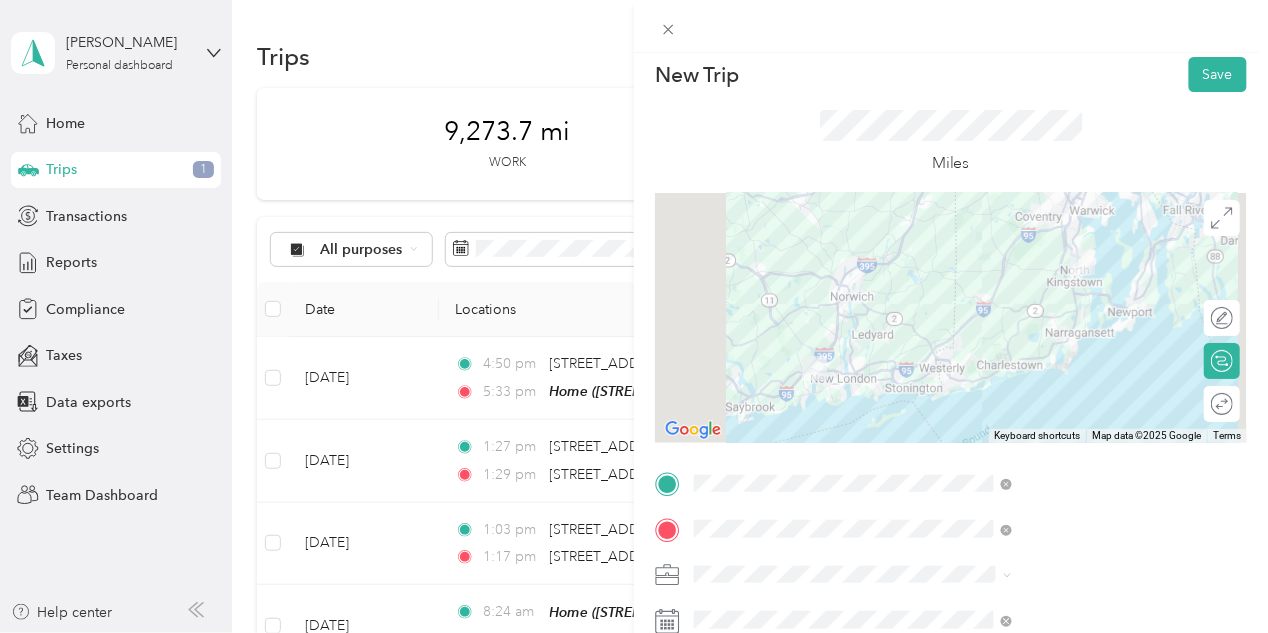 scroll, scrollTop: 0, scrollLeft: 0, axis: both 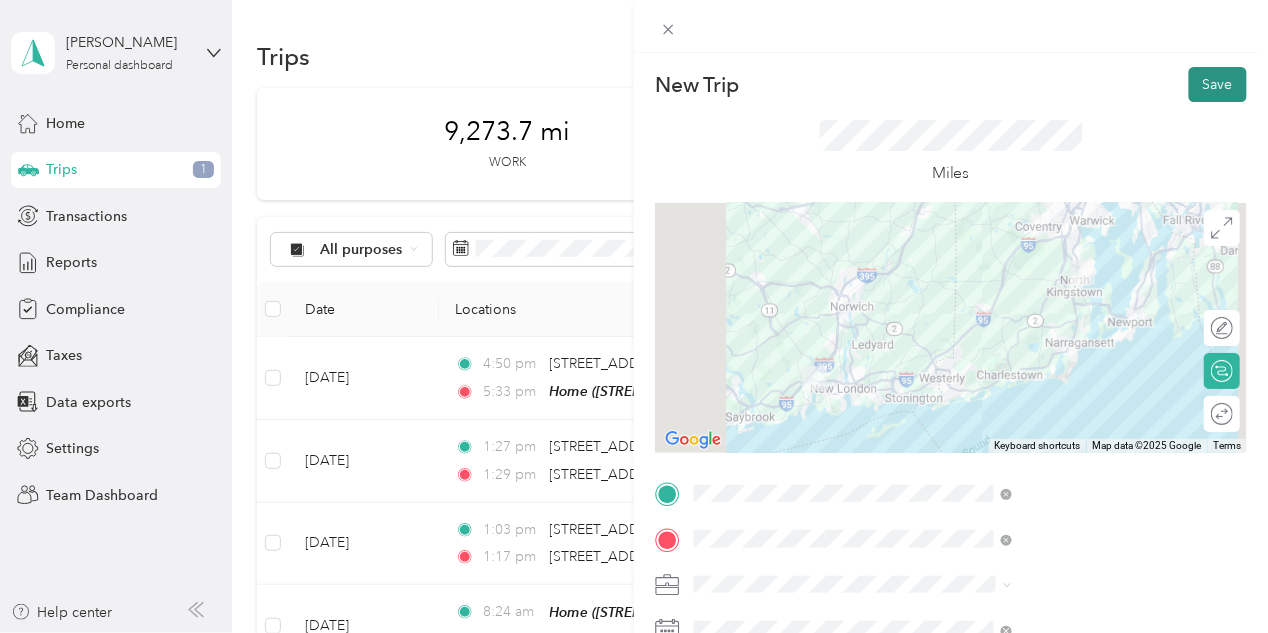 click on "Save" at bounding box center (1218, 84) 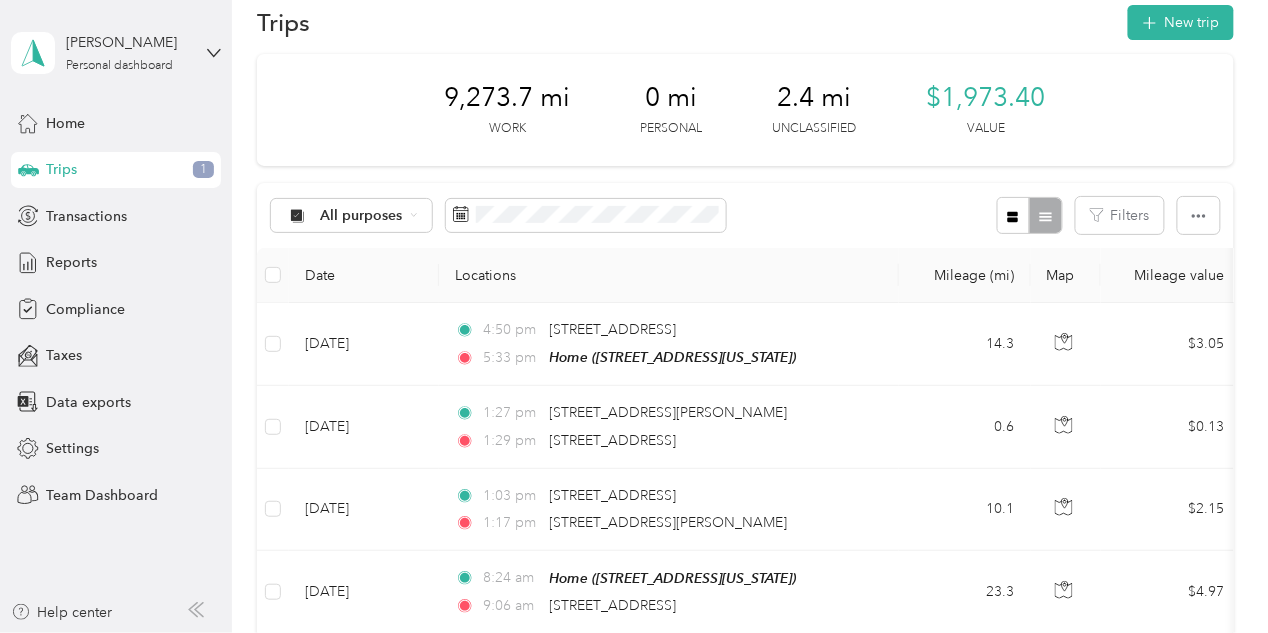 scroll, scrollTop: 0, scrollLeft: 0, axis: both 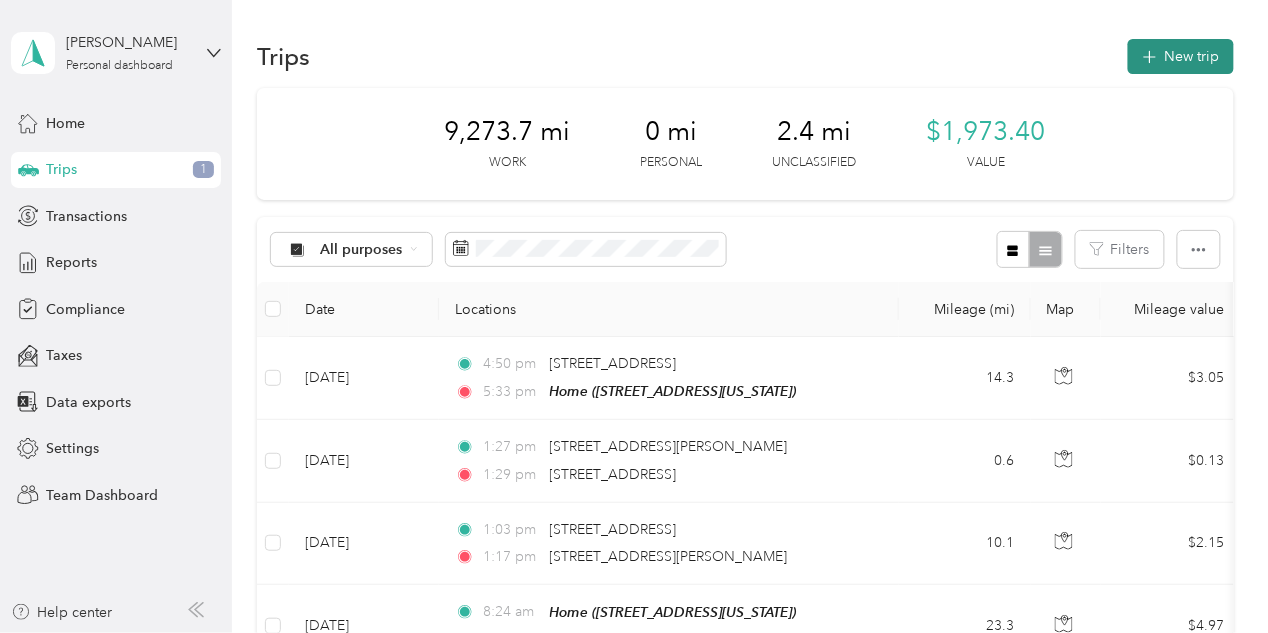click on "New trip" at bounding box center [1181, 56] 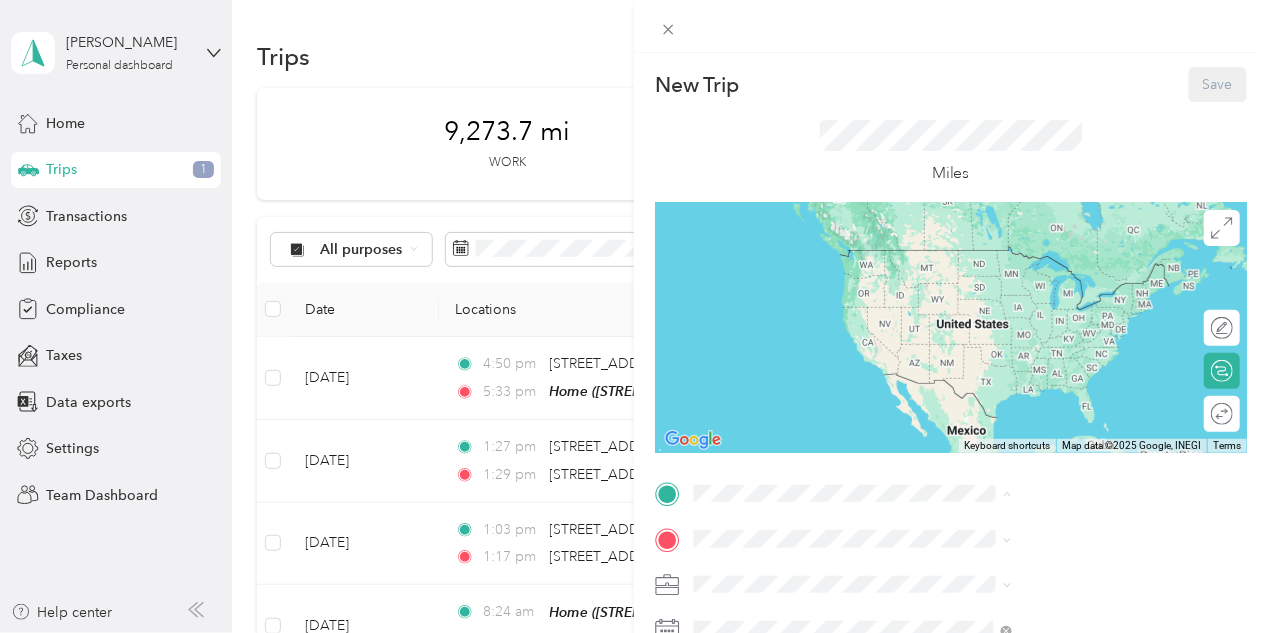 click on "Home [STREET_ADDRESS][US_STATE]" at bounding box center [1043, 423] 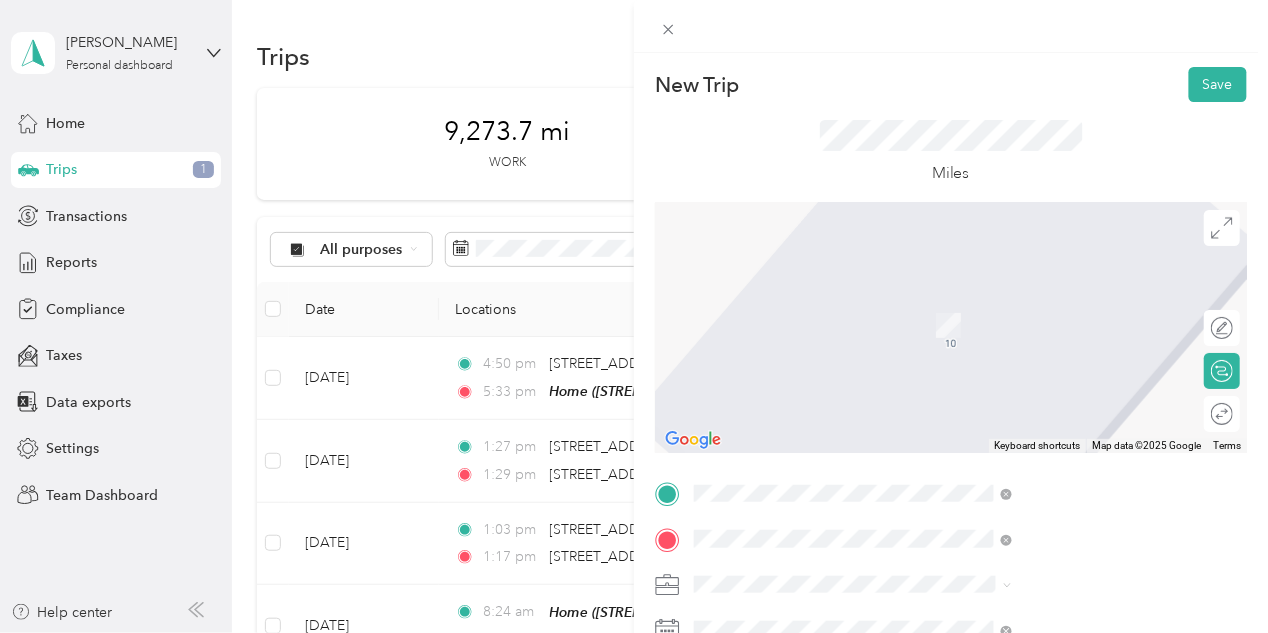 click on "[STREET_ADDRESS][US_STATE]" at bounding box center (1043, 296) 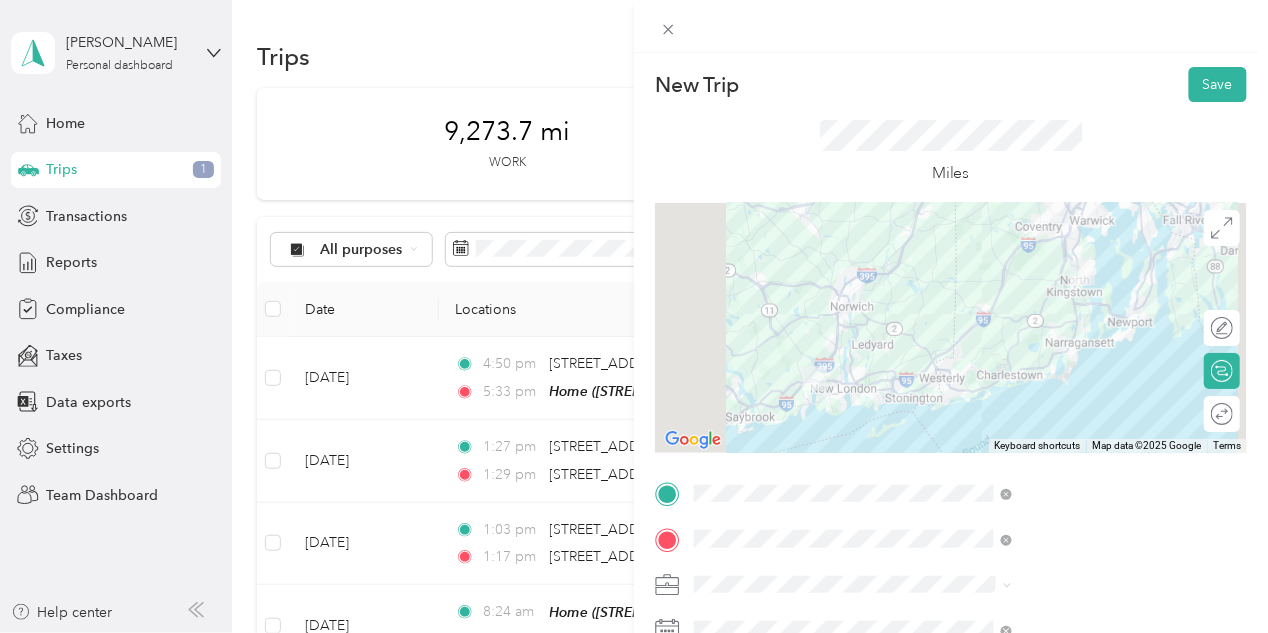 click on "To navigate, press the arrow keys." at bounding box center [951, 328] 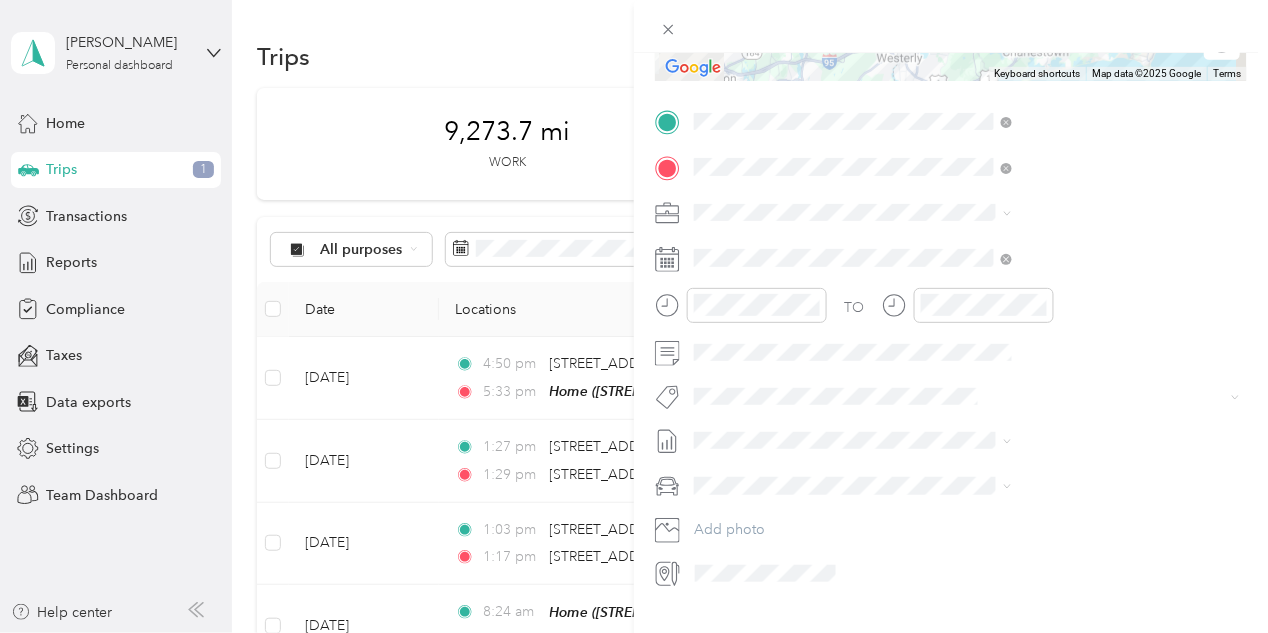 scroll, scrollTop: 370, scrollLeft: 0, axis: vertical 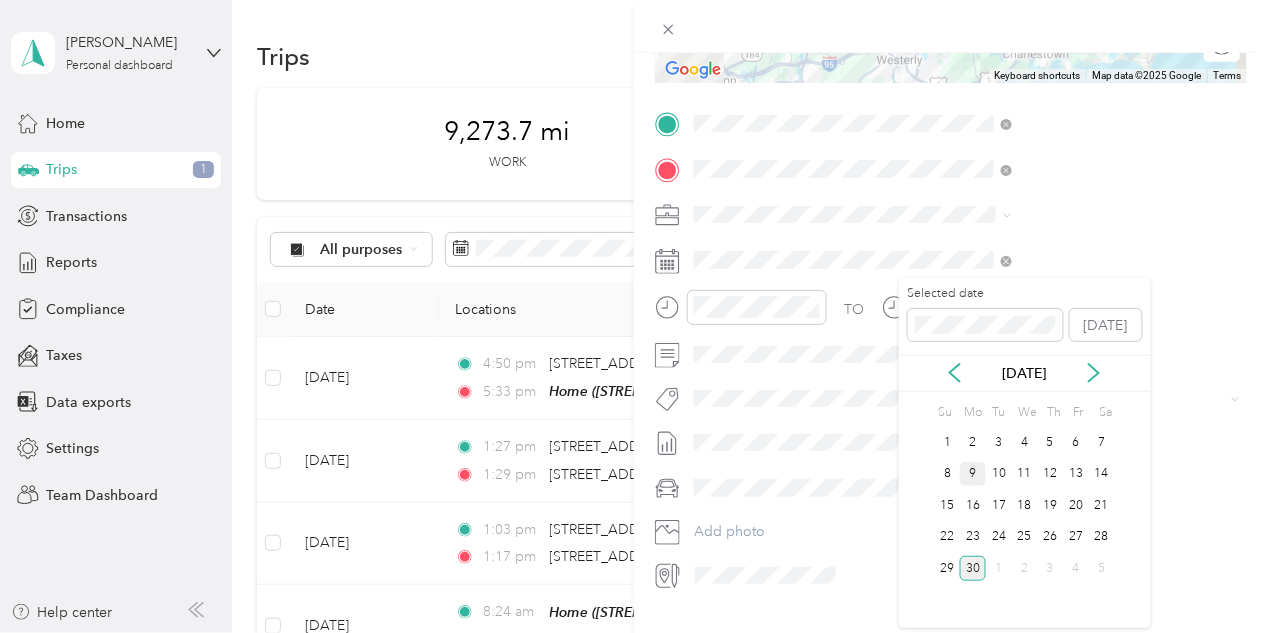 click on "9" at bounding box center [973, 474] 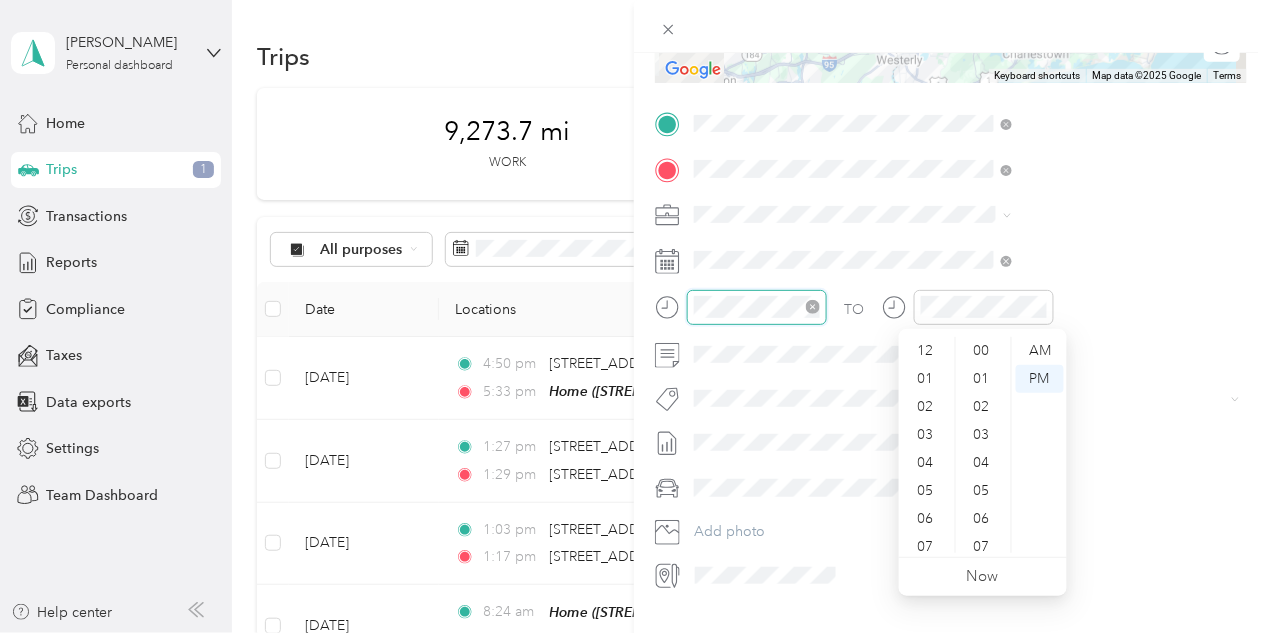 scroll, scrollTop: 952, scrollLeft: 0, axis: vertical 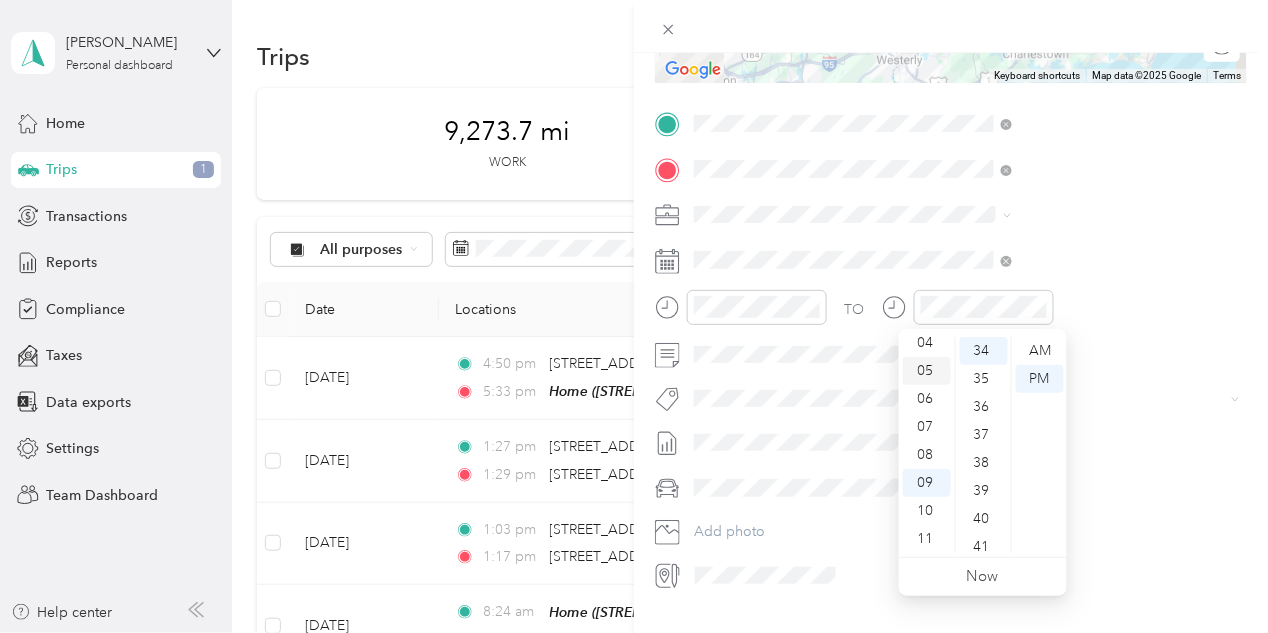 click on "05" at bounding box center [927, 371] 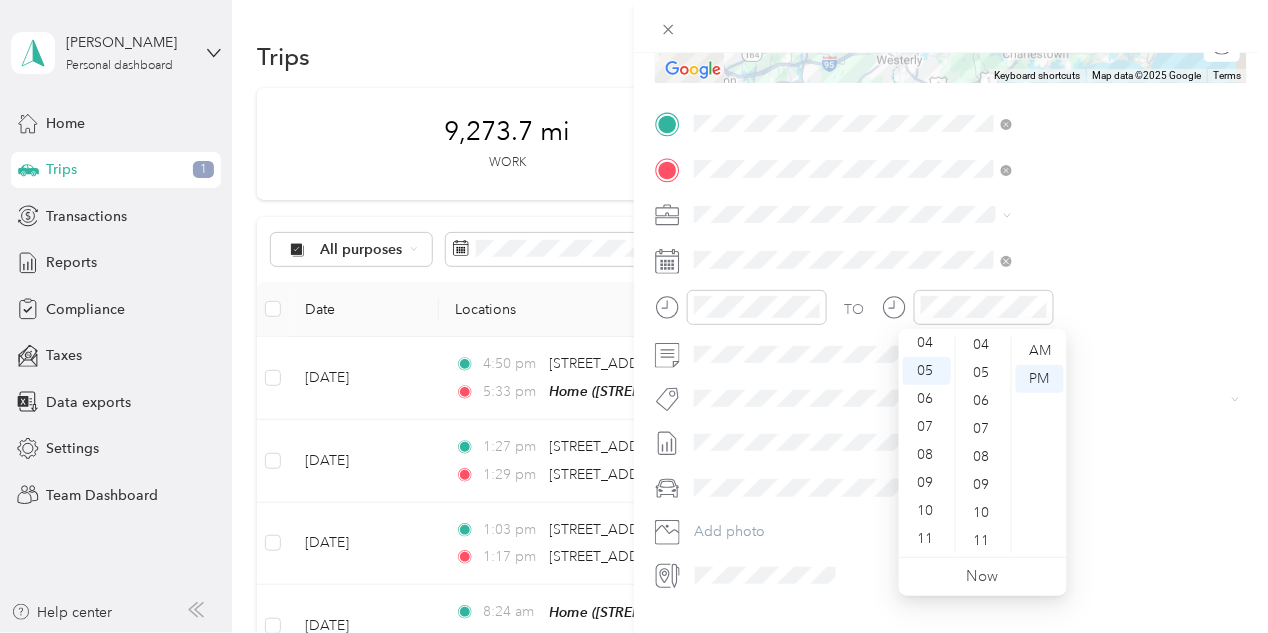 scroll, scrollTop: 0, scrollLeft: 0, axis: both 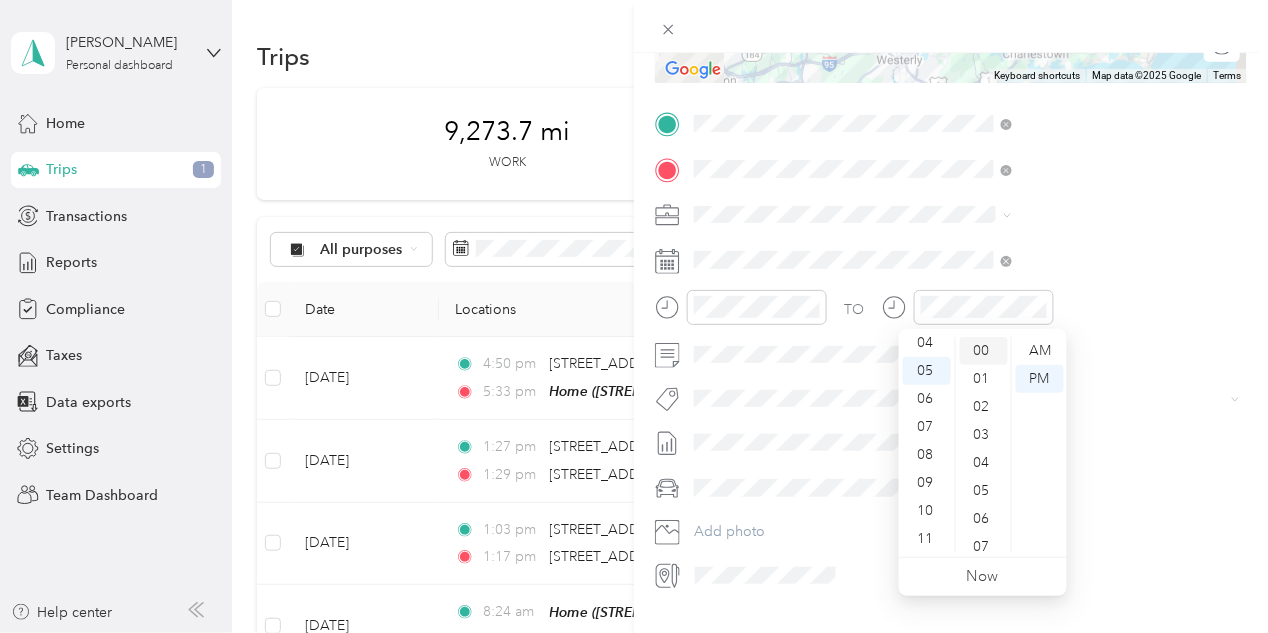 click on "00" at bounding box center (984, 351) 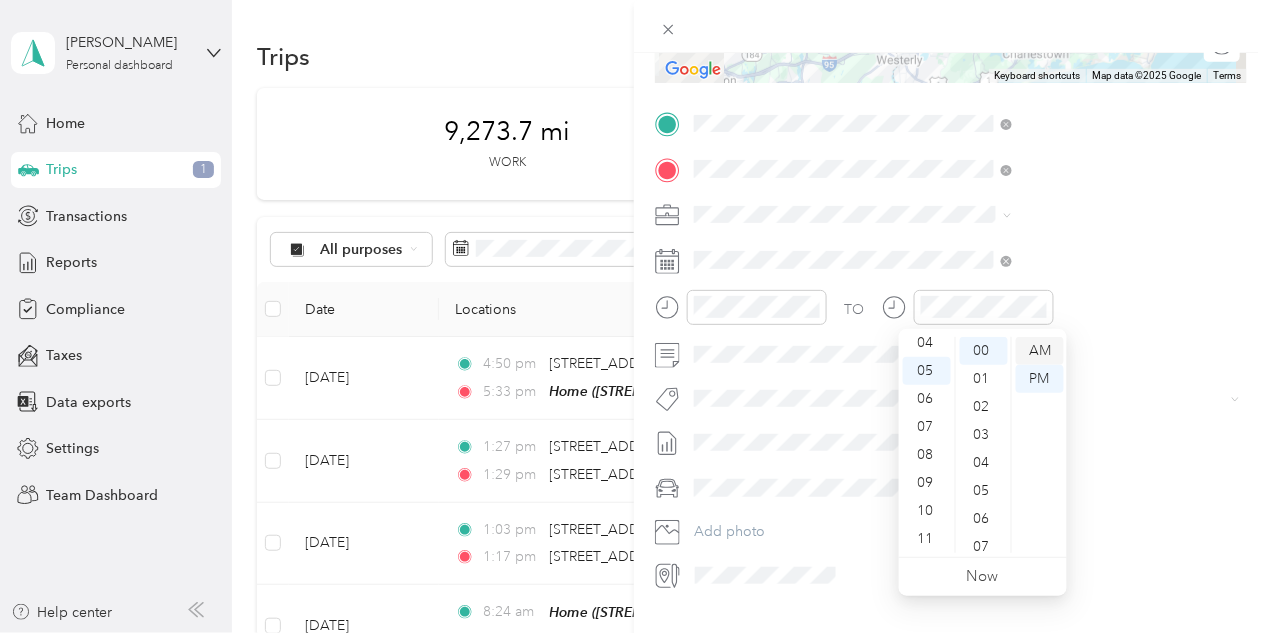 click on "AM" at bounding box center [1040, 351] 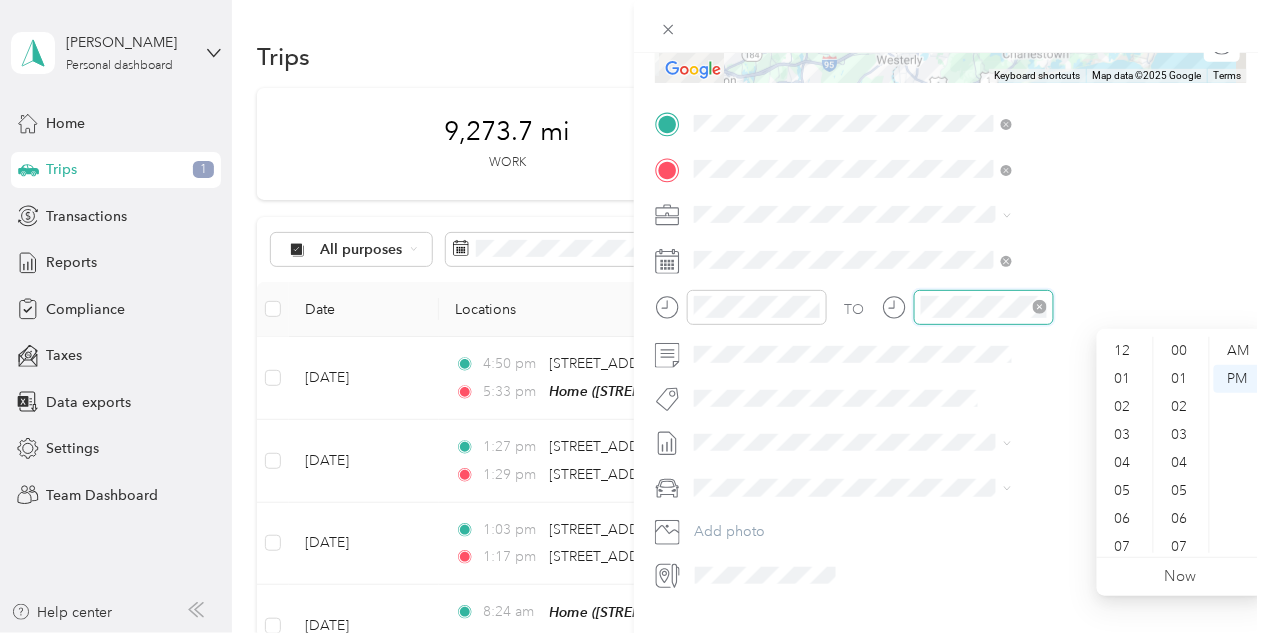 scroll, scrollTop: 952, scrollLeft: 0, axis: vertical 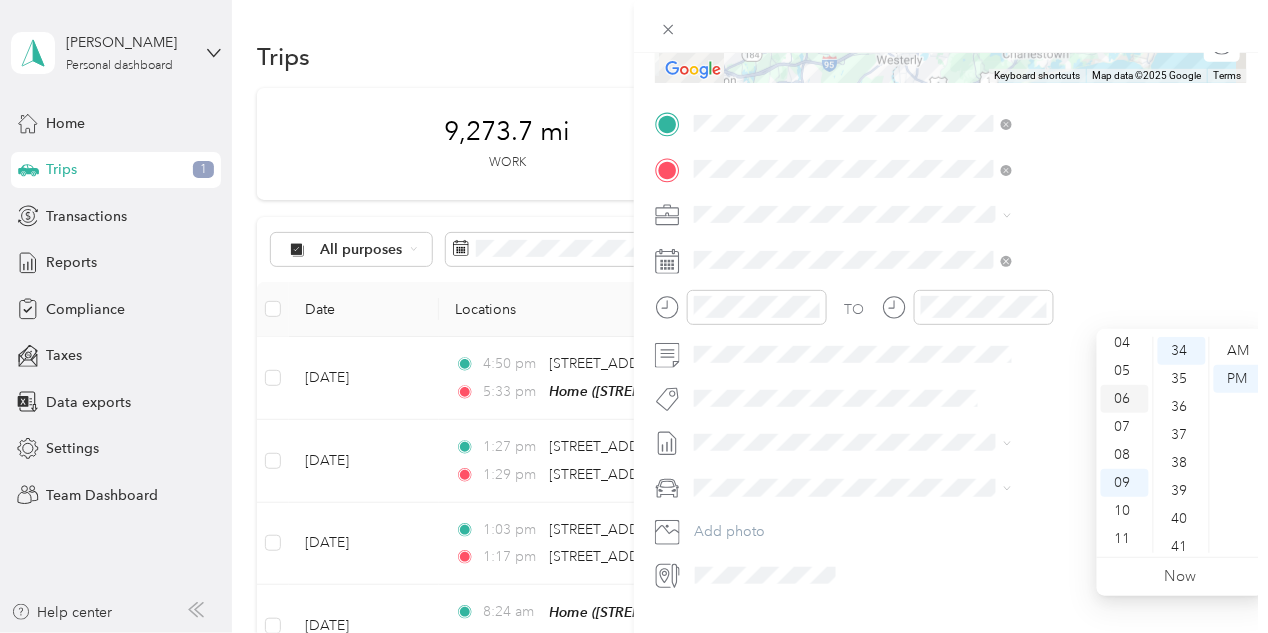 click on "06" at bounding box center [1125, 399] 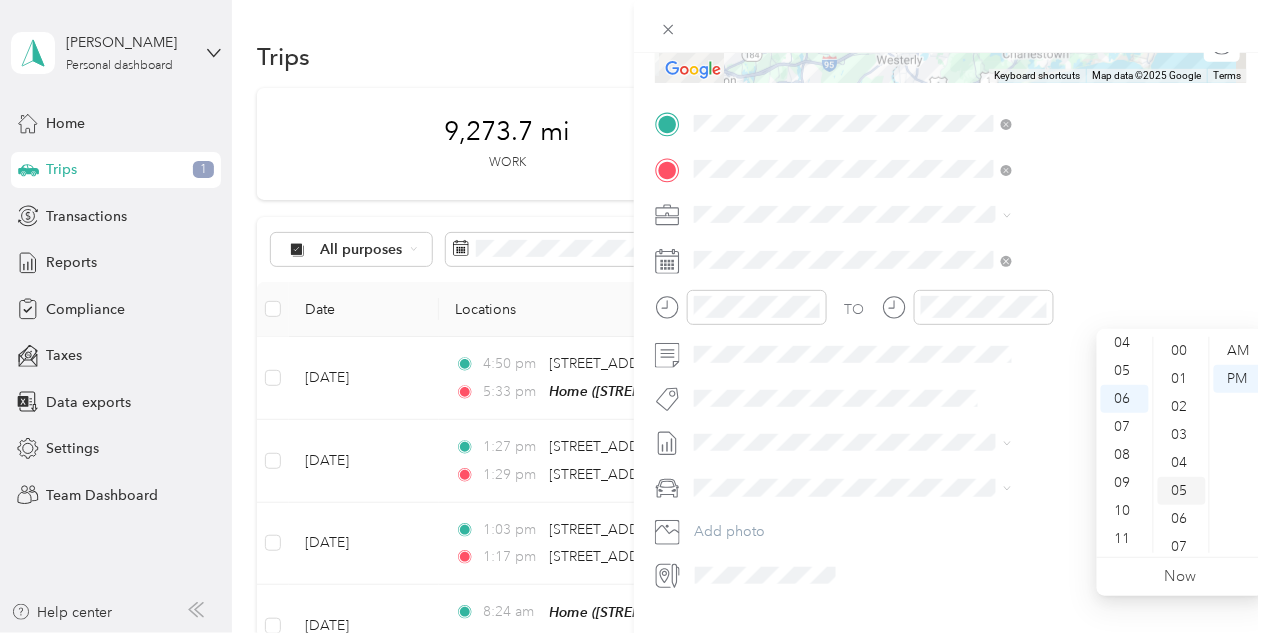 scroll, scrollTop: 166, scrollLeft: 0, axis: vertical 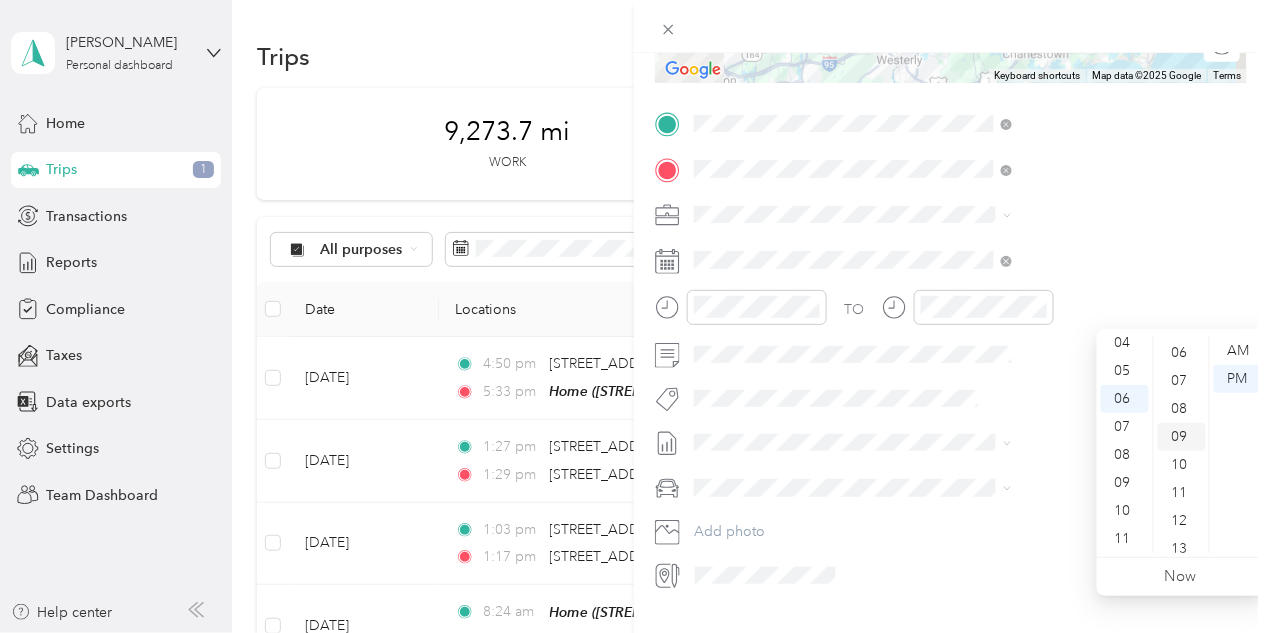 click on "09" at bounding box center [1182, 437] 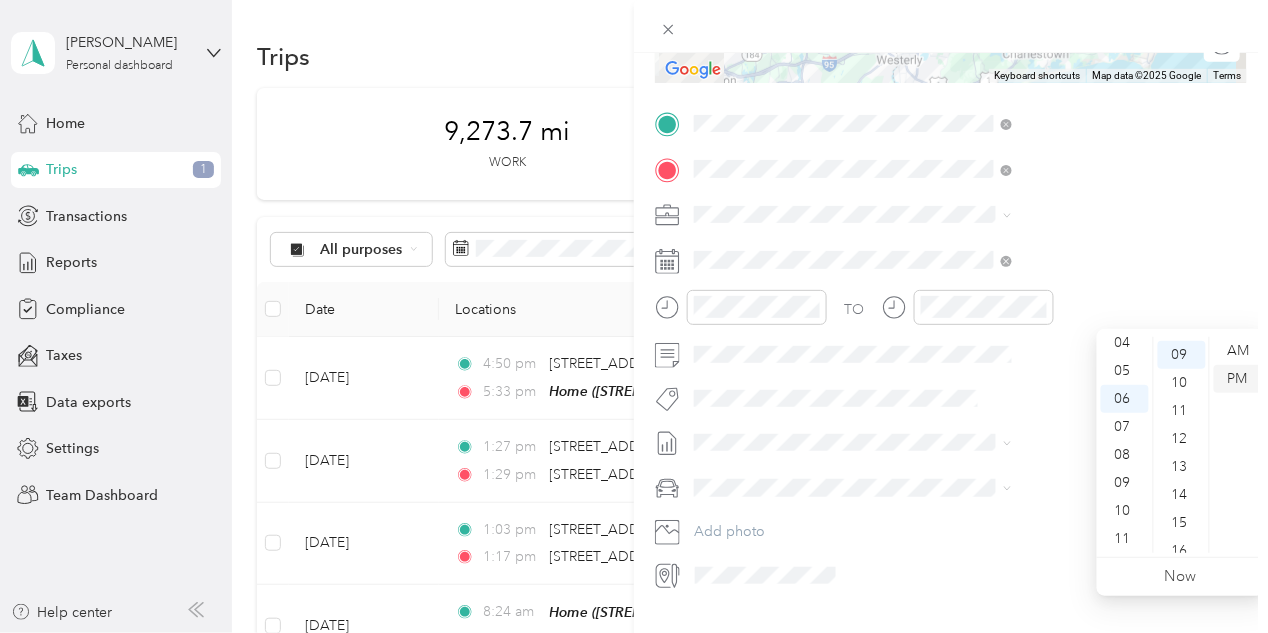 scroll, scrollTop: 252, scrollLeft: 0, axis: vertical 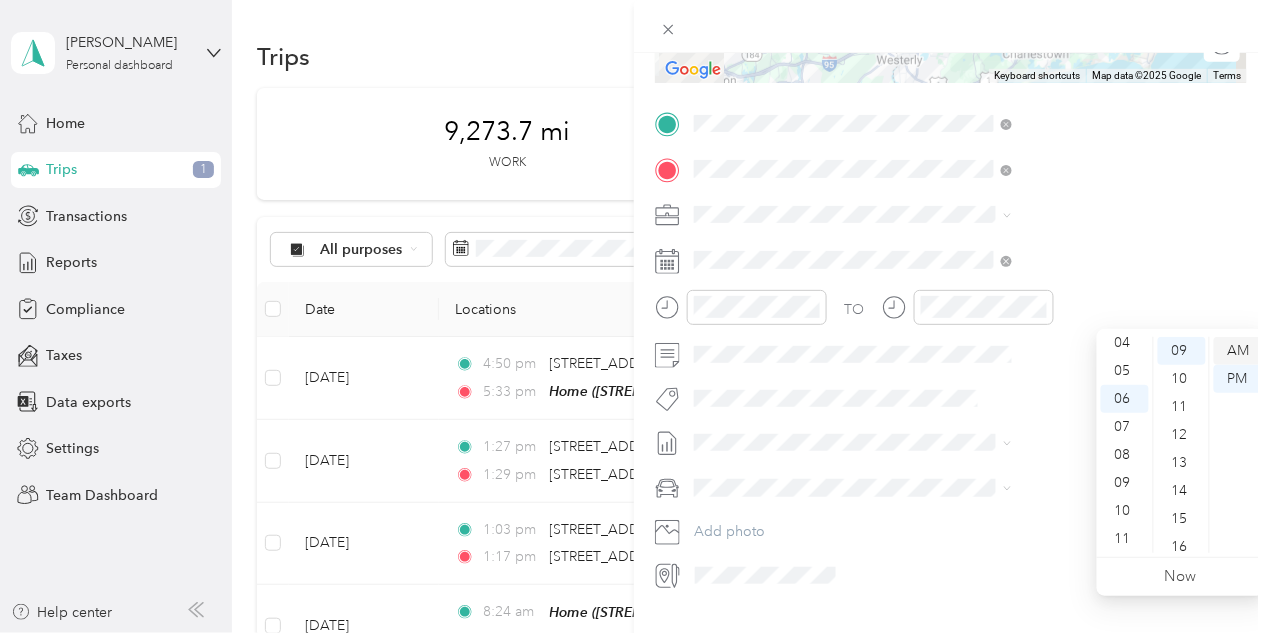 click on "AM" at bounding box center (1238, 351) 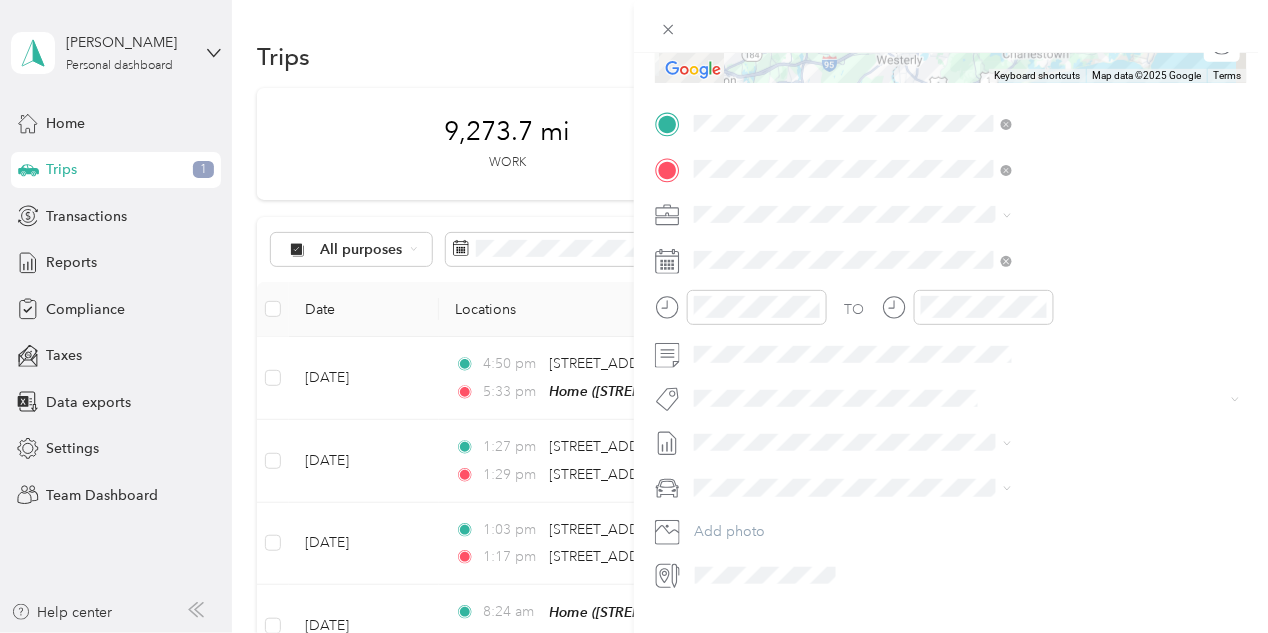 click on "TO" at bounding box center [951, 314] 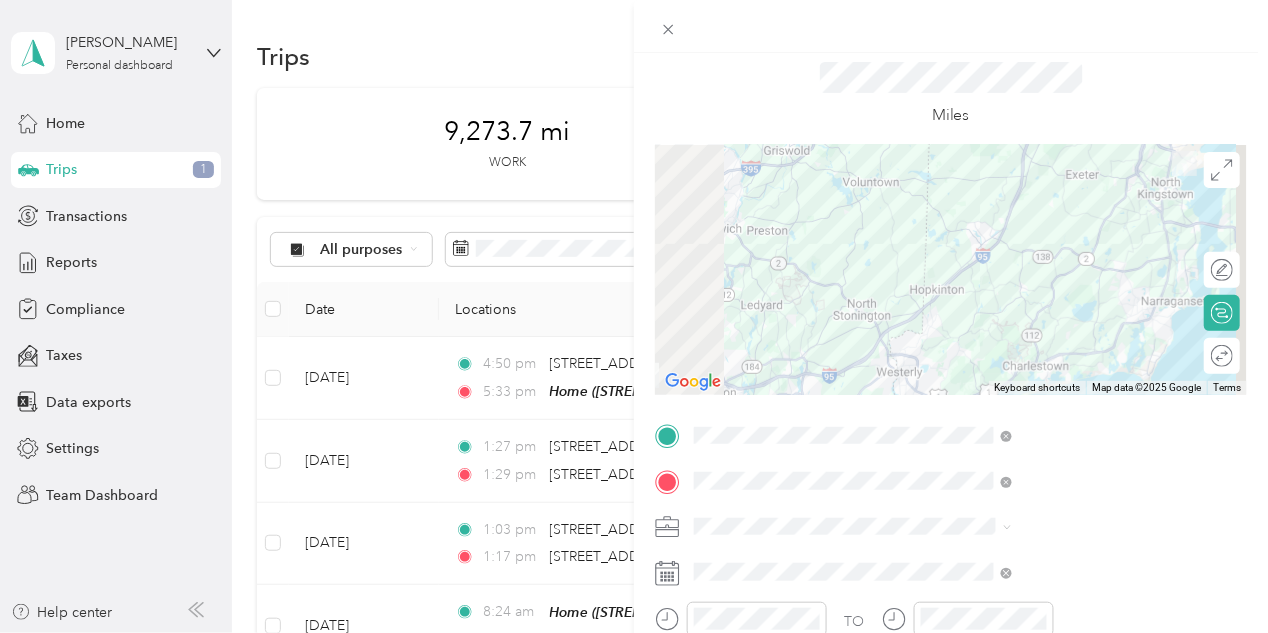 scroll, scrollTop: 0, scrollLeft: 0, axis: both 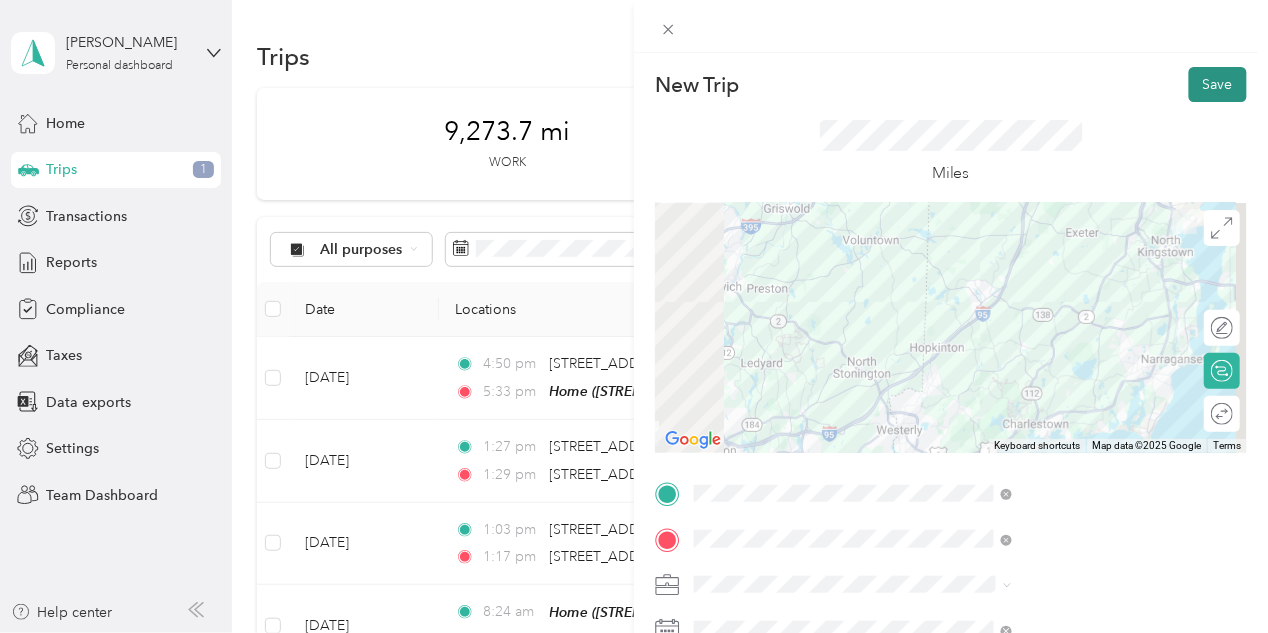 click on "Save" at bounding box center (1218, 84) 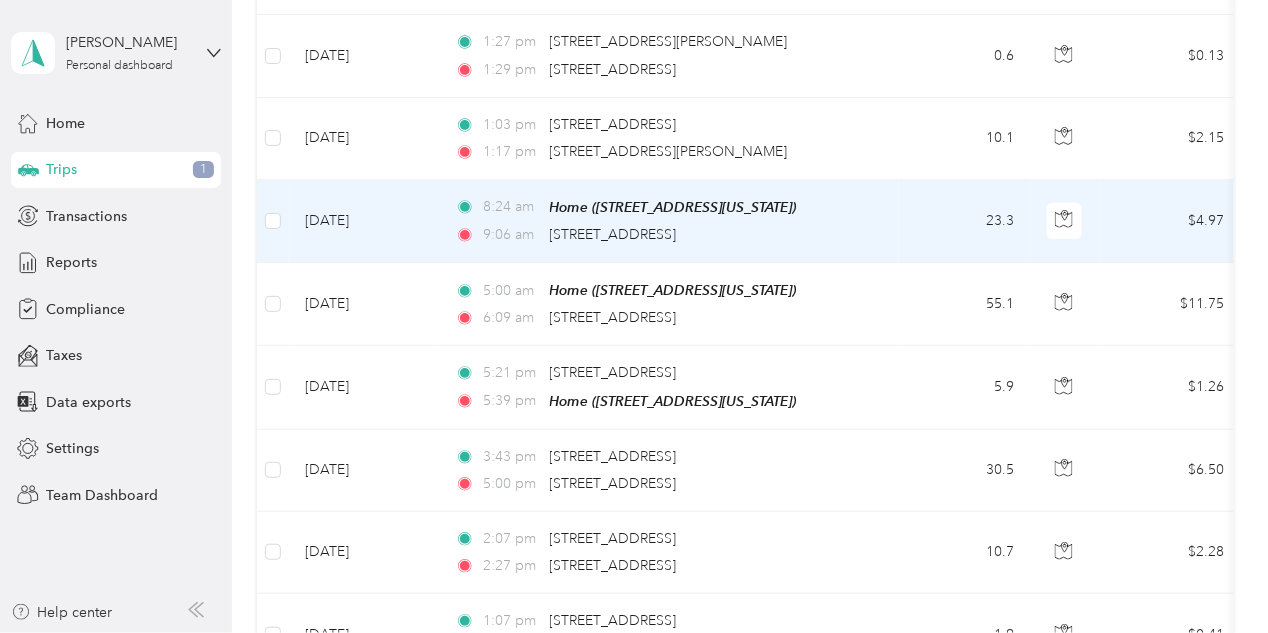 scroll, scrollTop: 500, scrollLeft: 0, axis: vertical 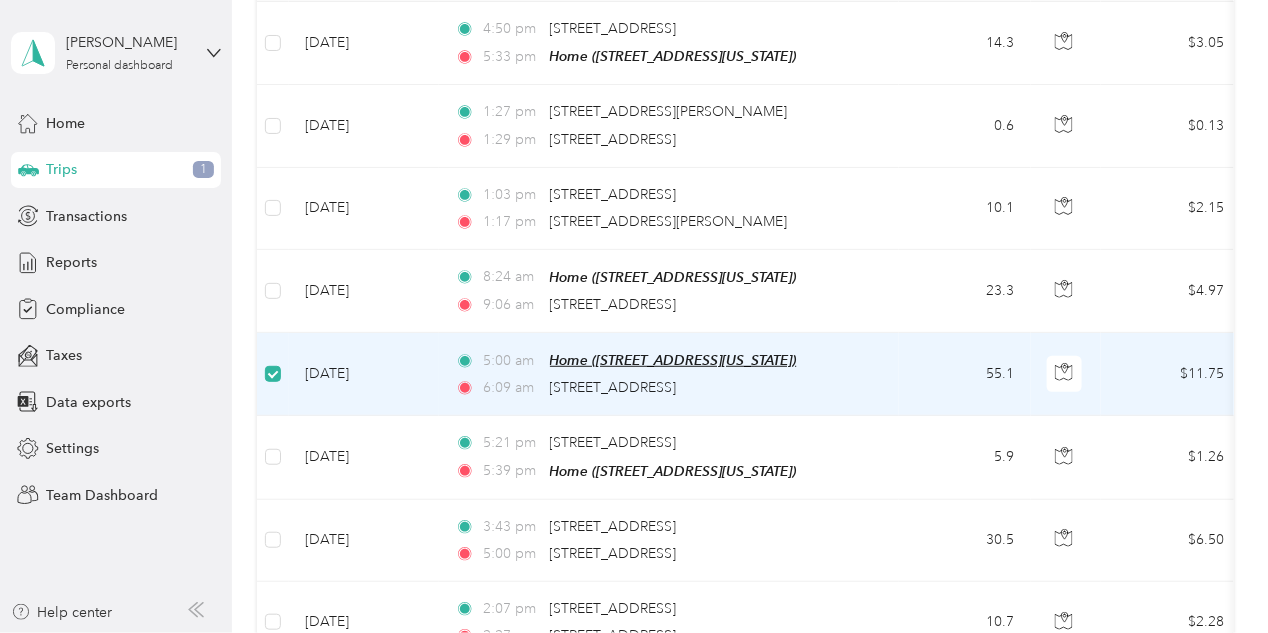 click on "Home ([STREET_ADDRESS][US_STATE])" at bounding box center (673, 360) 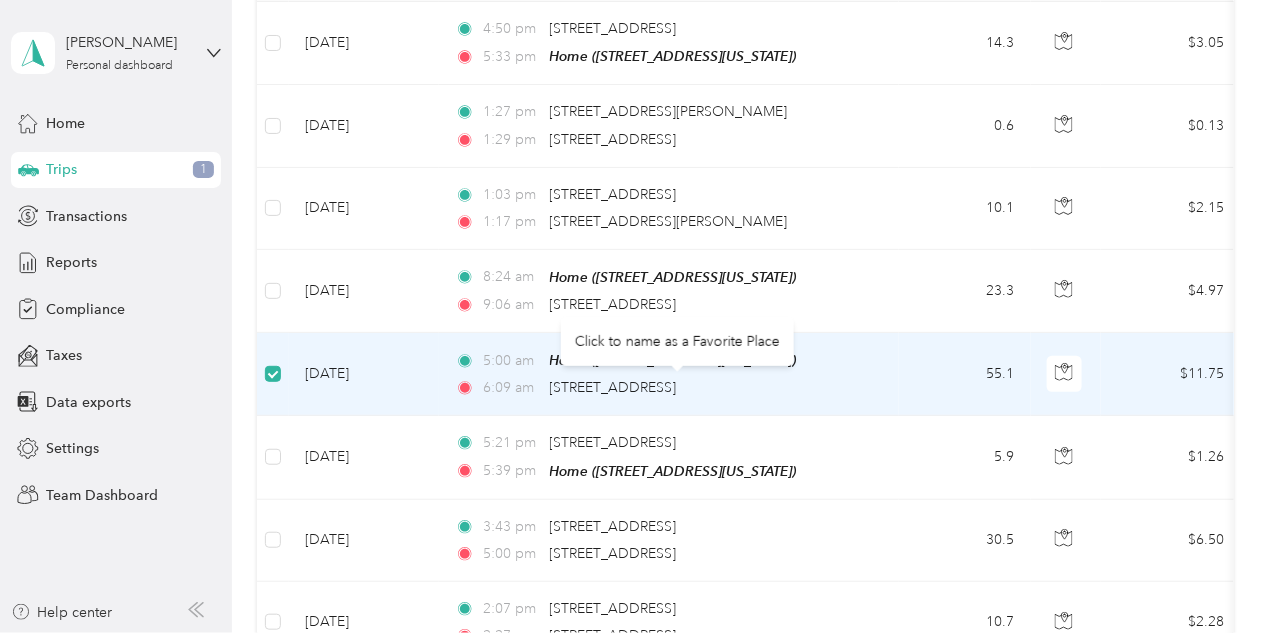 click on "[STREET_ADDRESS]" at bounding box center [613, 388] 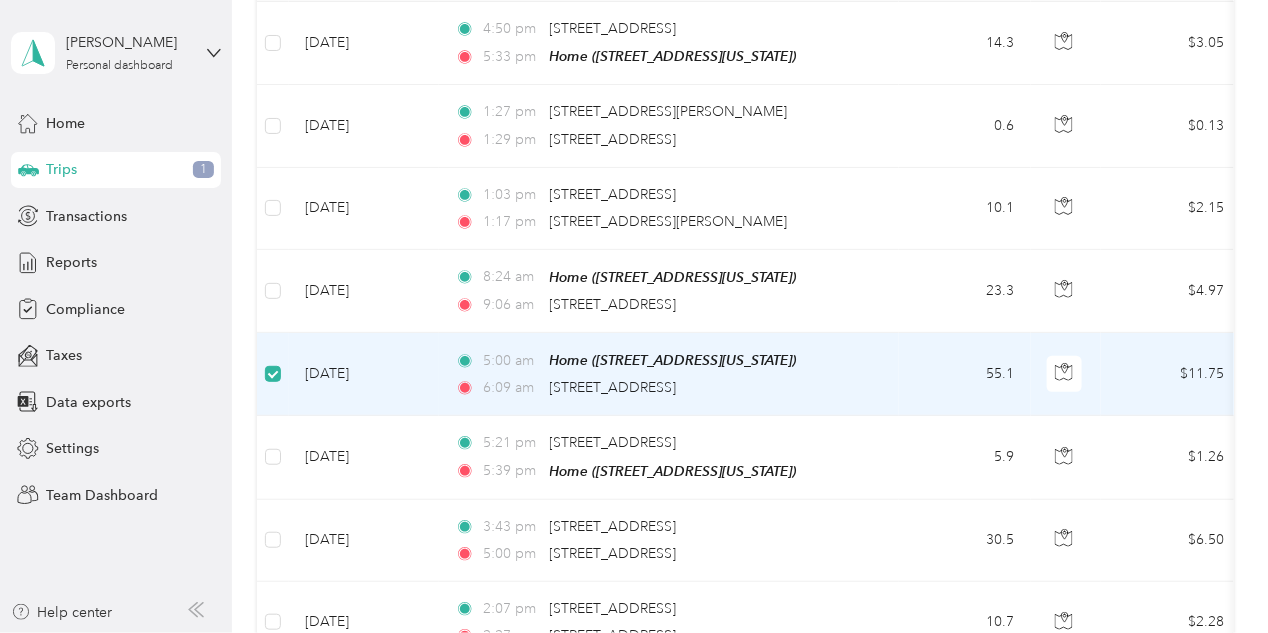 click on "5:00 am Home ([STREET_ADDRESS][US_STATE]) 6:09 am [STREET_ADDRESS]" at bounding box center [665, 374] 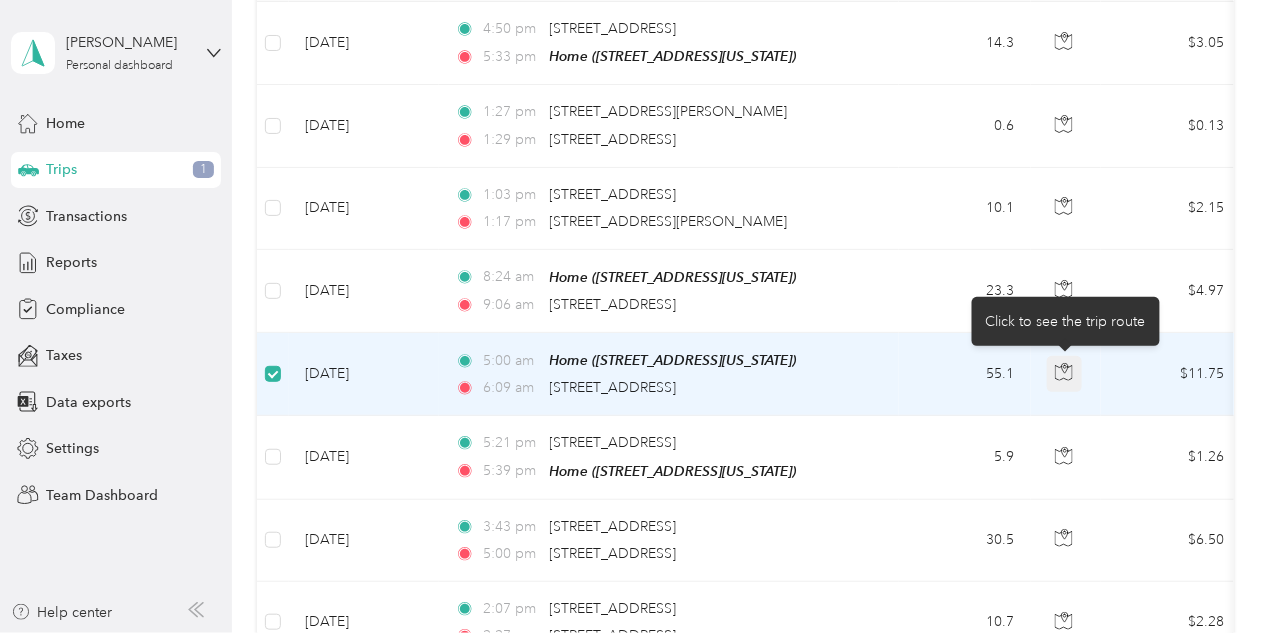 click 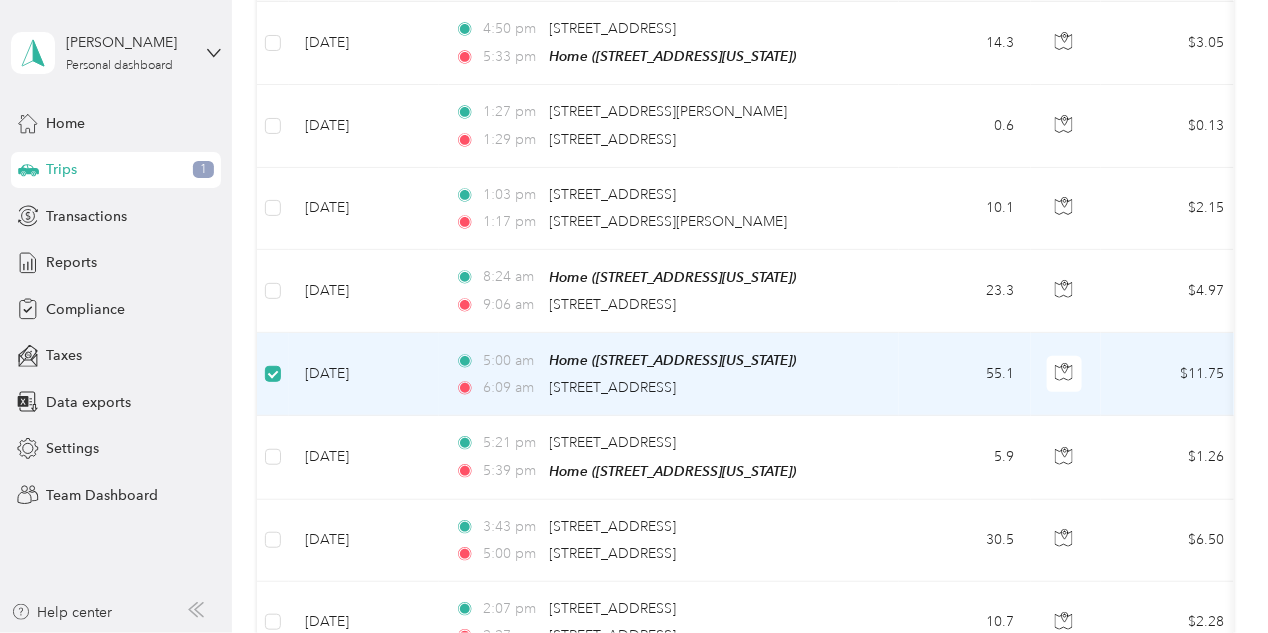 click on "55.1" at bounding box center [965, 374] 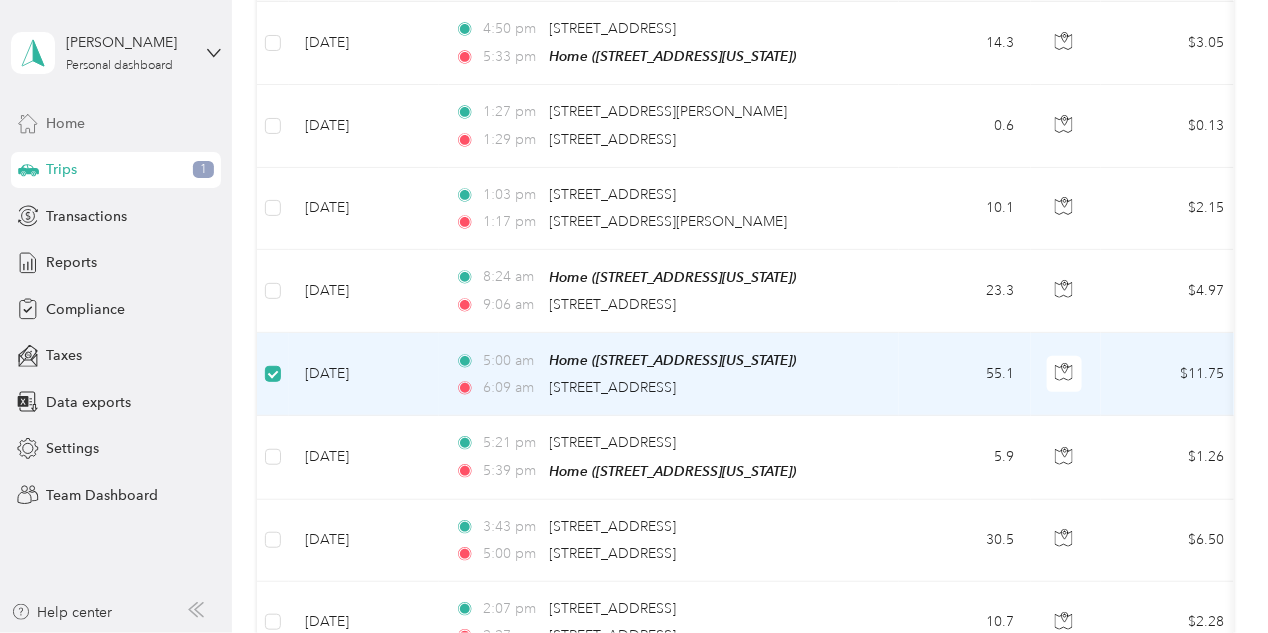 click on "Home" at bounding box center [116, 123] 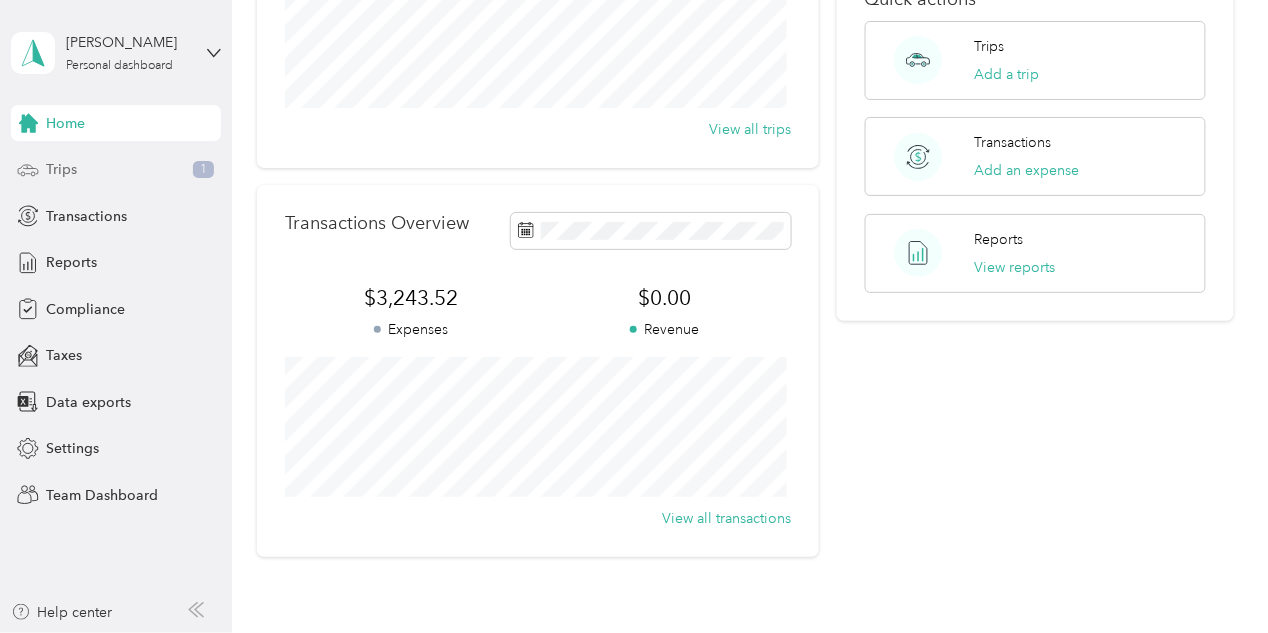 click on "Trips" at bounding box center [61, 169] 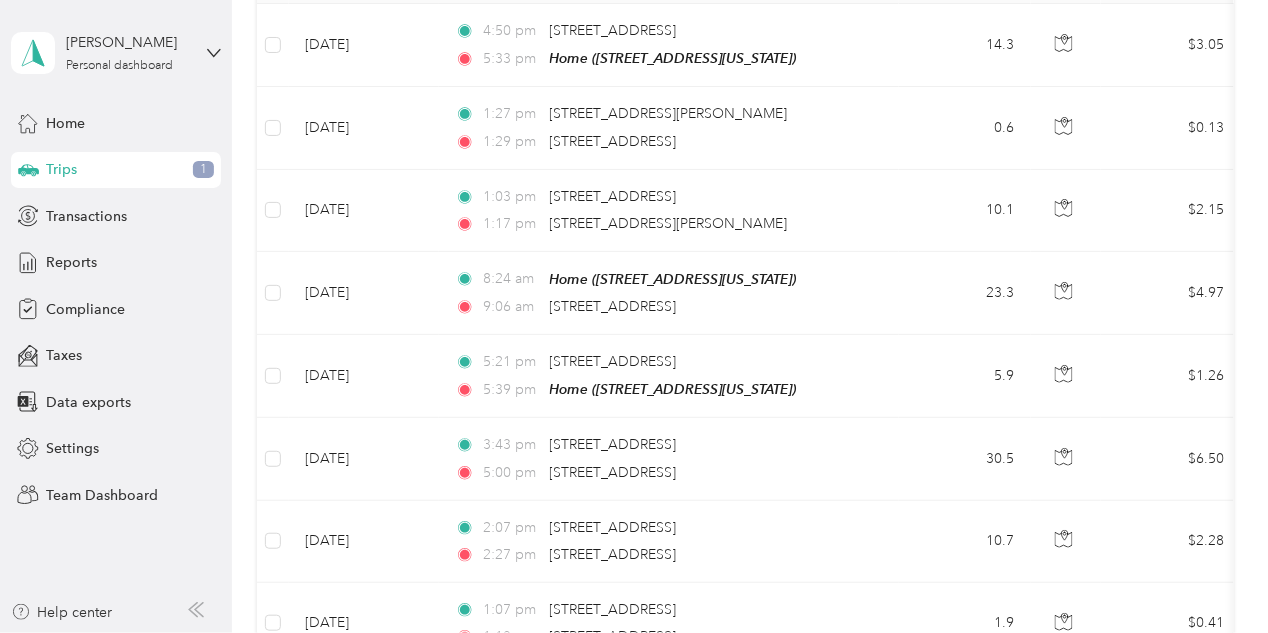 scroll, scrollTop: 0, scrollLeft: 0, axis: both 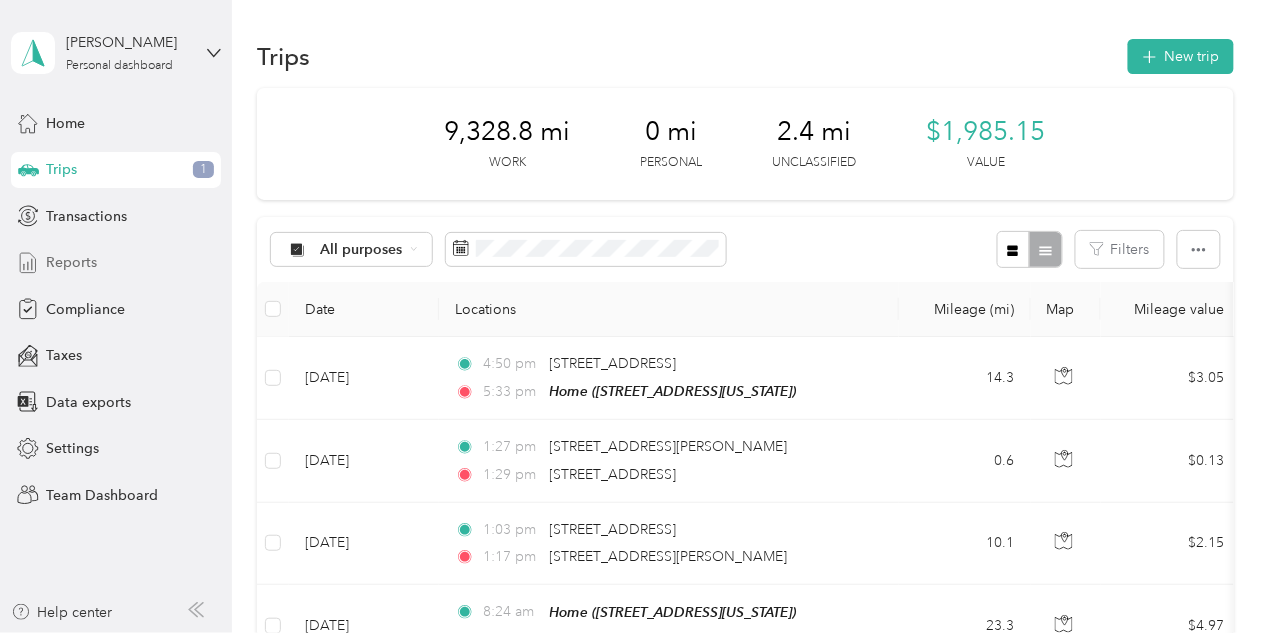 click on "Reports" at bounding box center (71, 262) 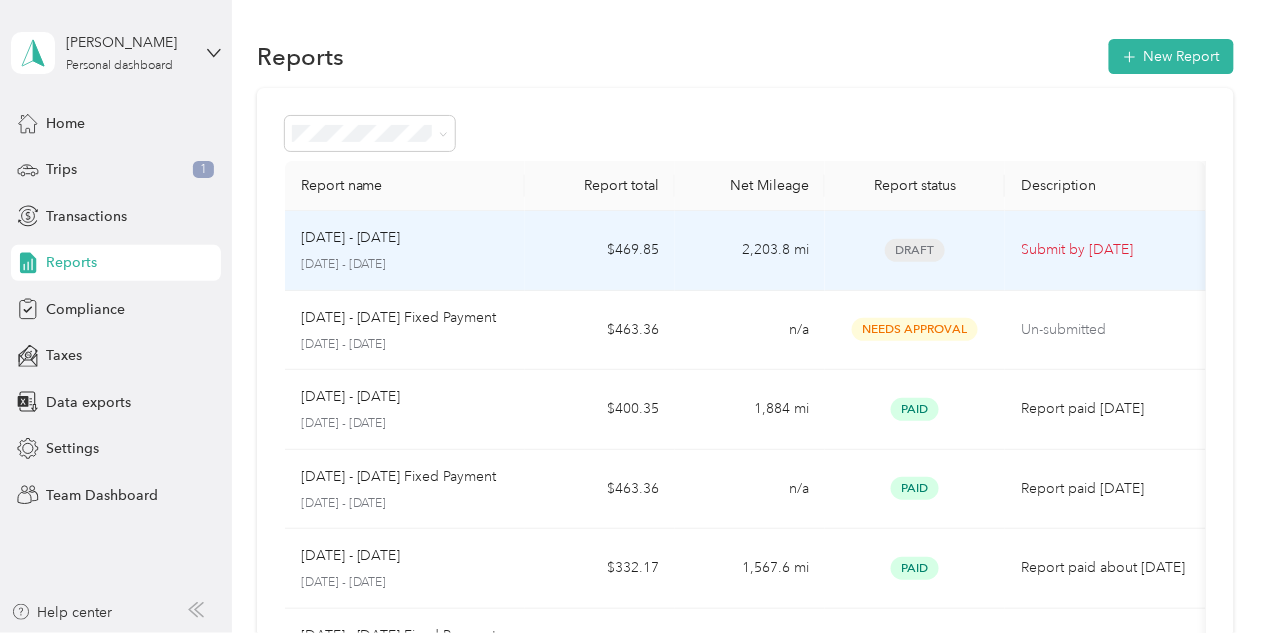 click on "Draft" at bounding box center (915, 250) 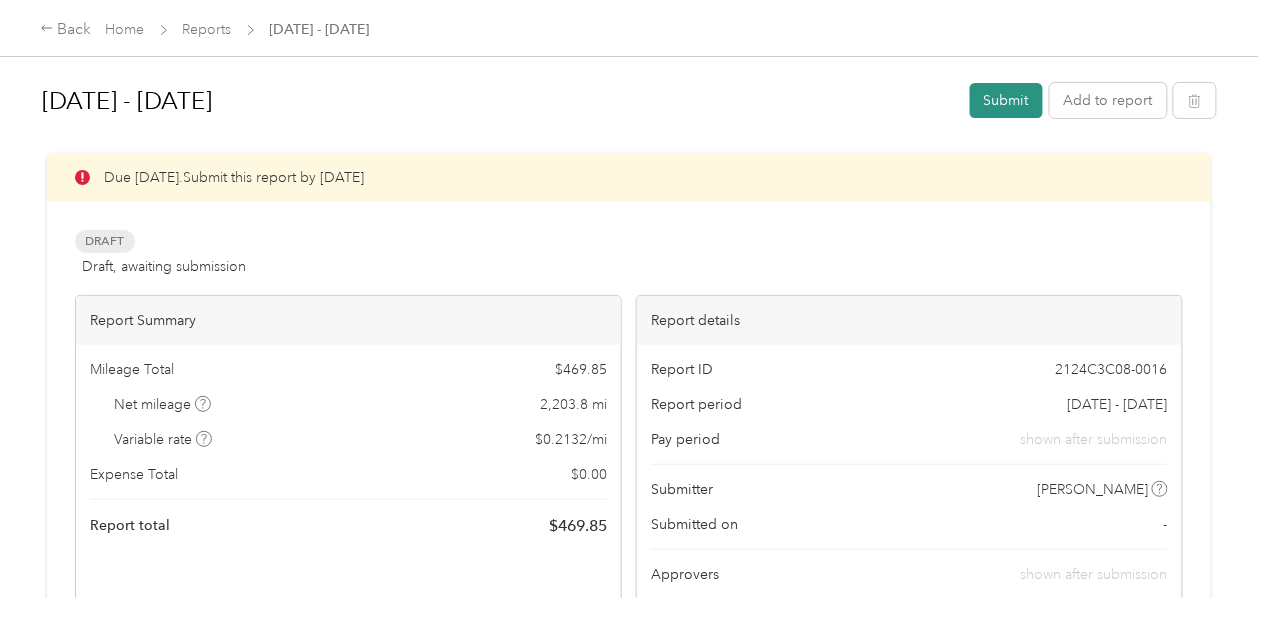 click on "Submit" at bounding box center [1006, 100] 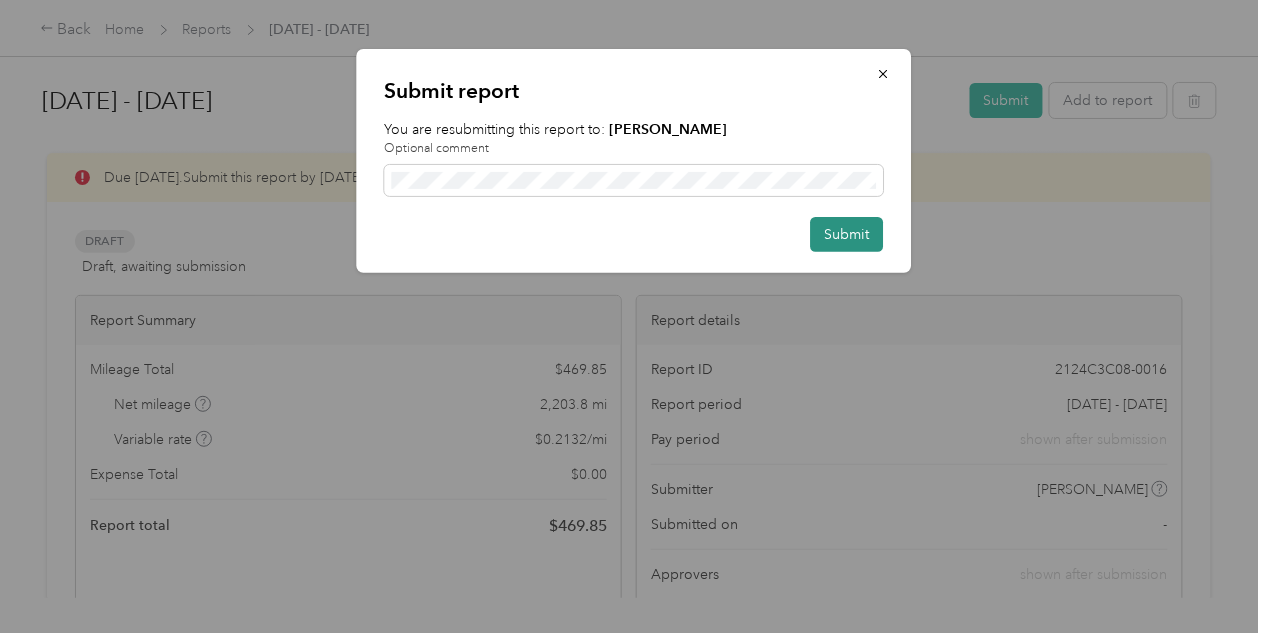 click on "Submit" at bounding box center (847, 234) 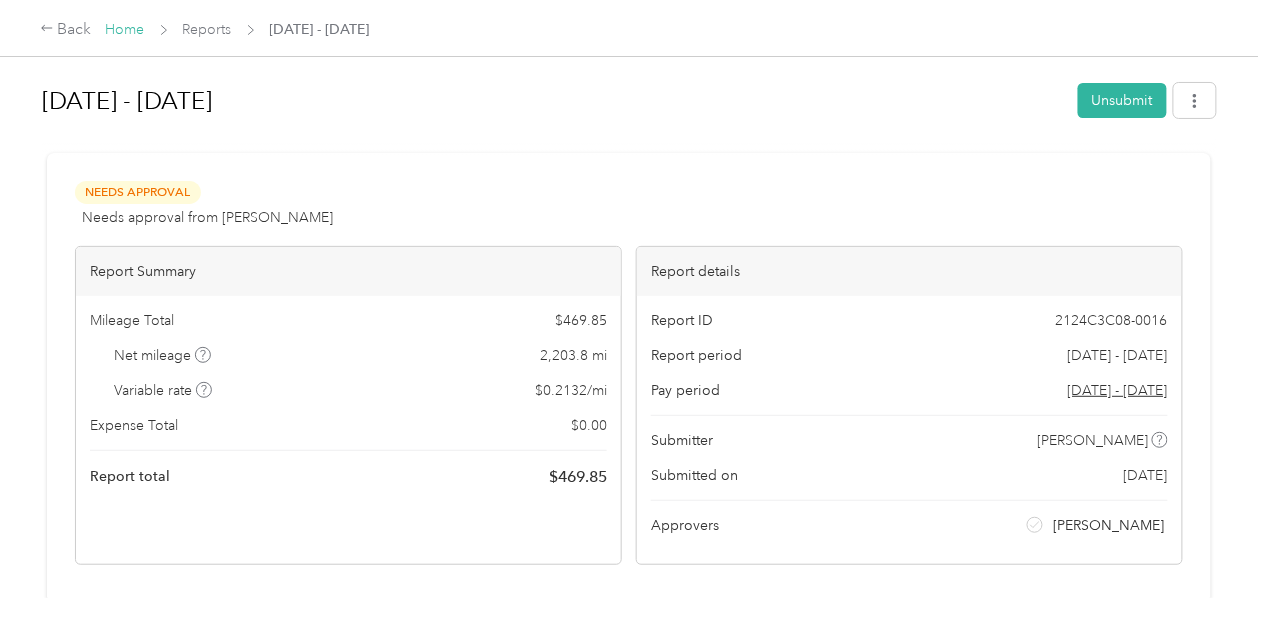 click on "Home" at bounding box center (125, 29) 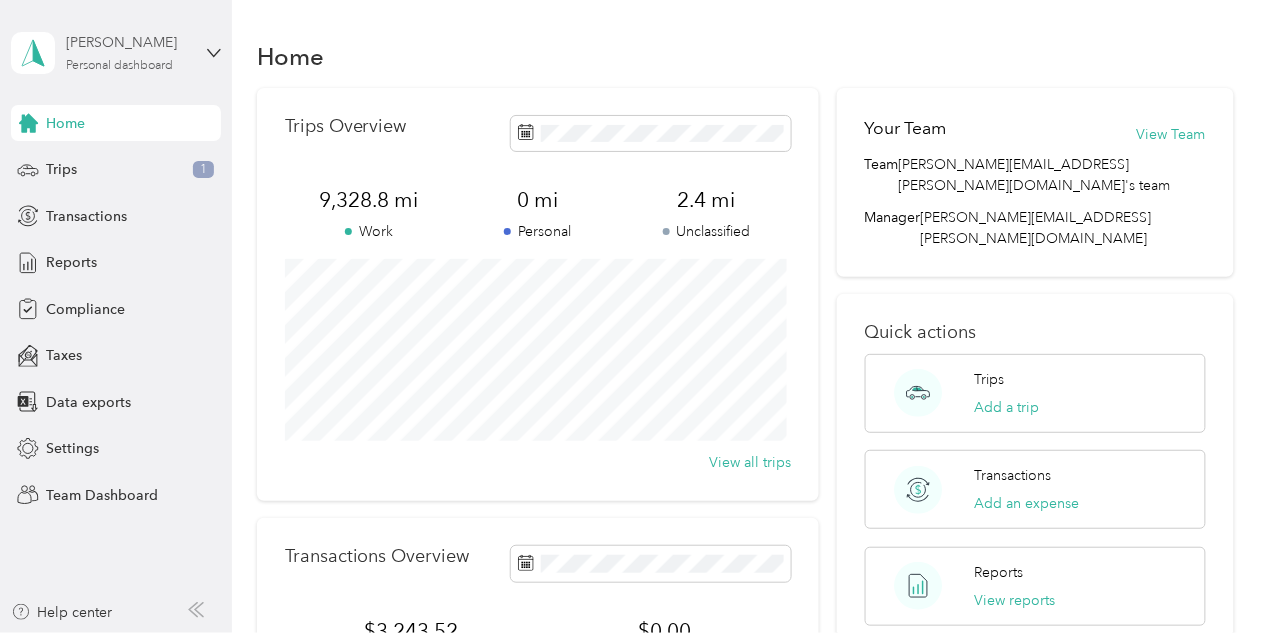 click on "[PERSON_NAME] Personal dashboard" at bounding box center [128, 52] 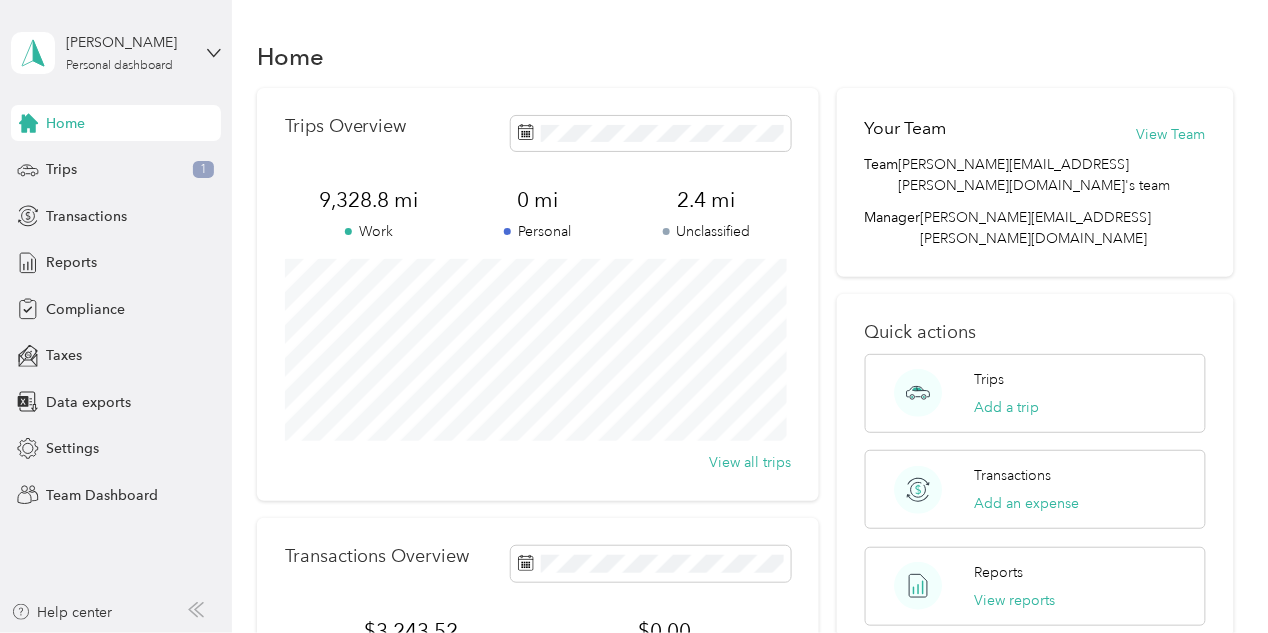 click on "Log out" at bounding box center (67, 255) 